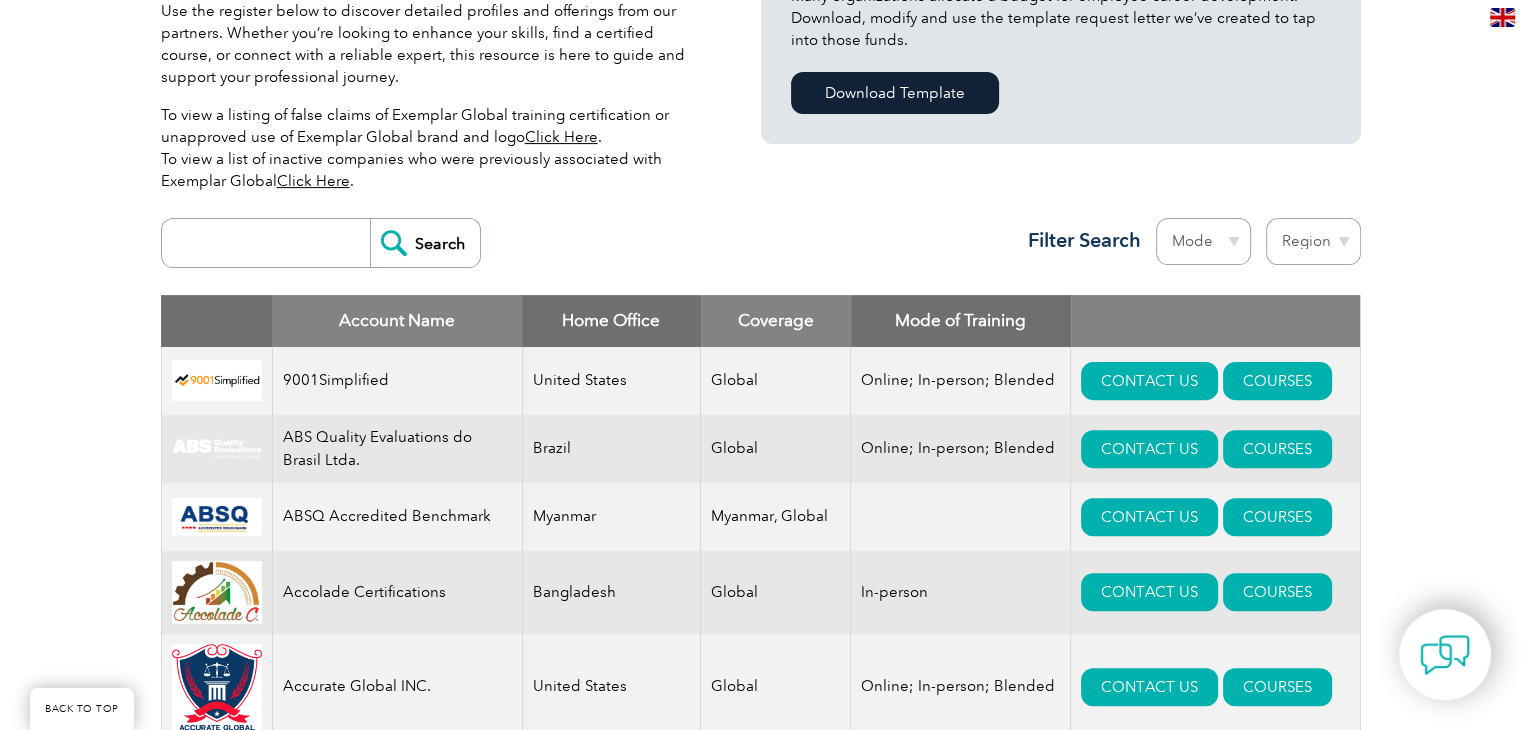 scroll, scrollTop: 600, scrollLeft: 0, axis: vertical 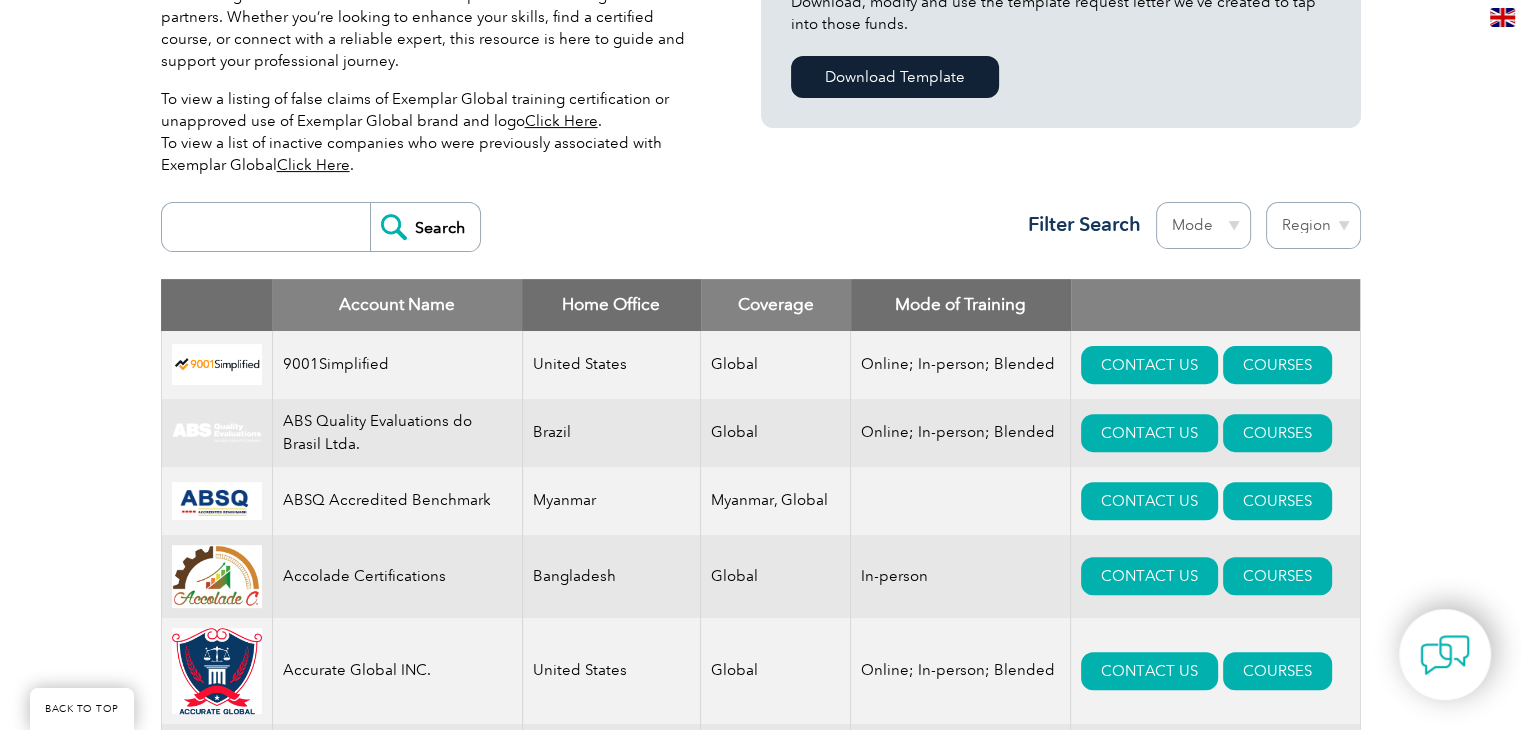 click at bounding box center (271, 227) 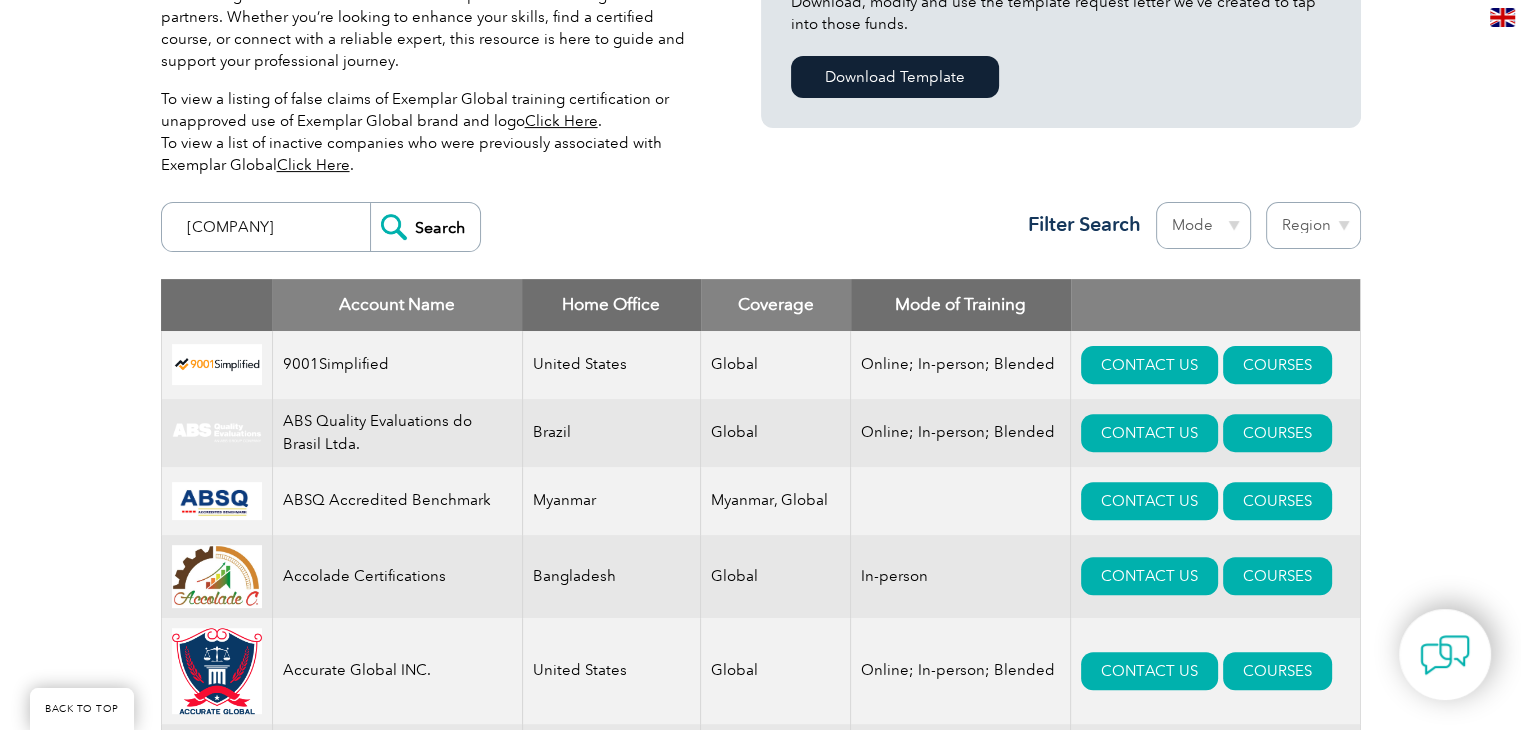 type on "BLUE" 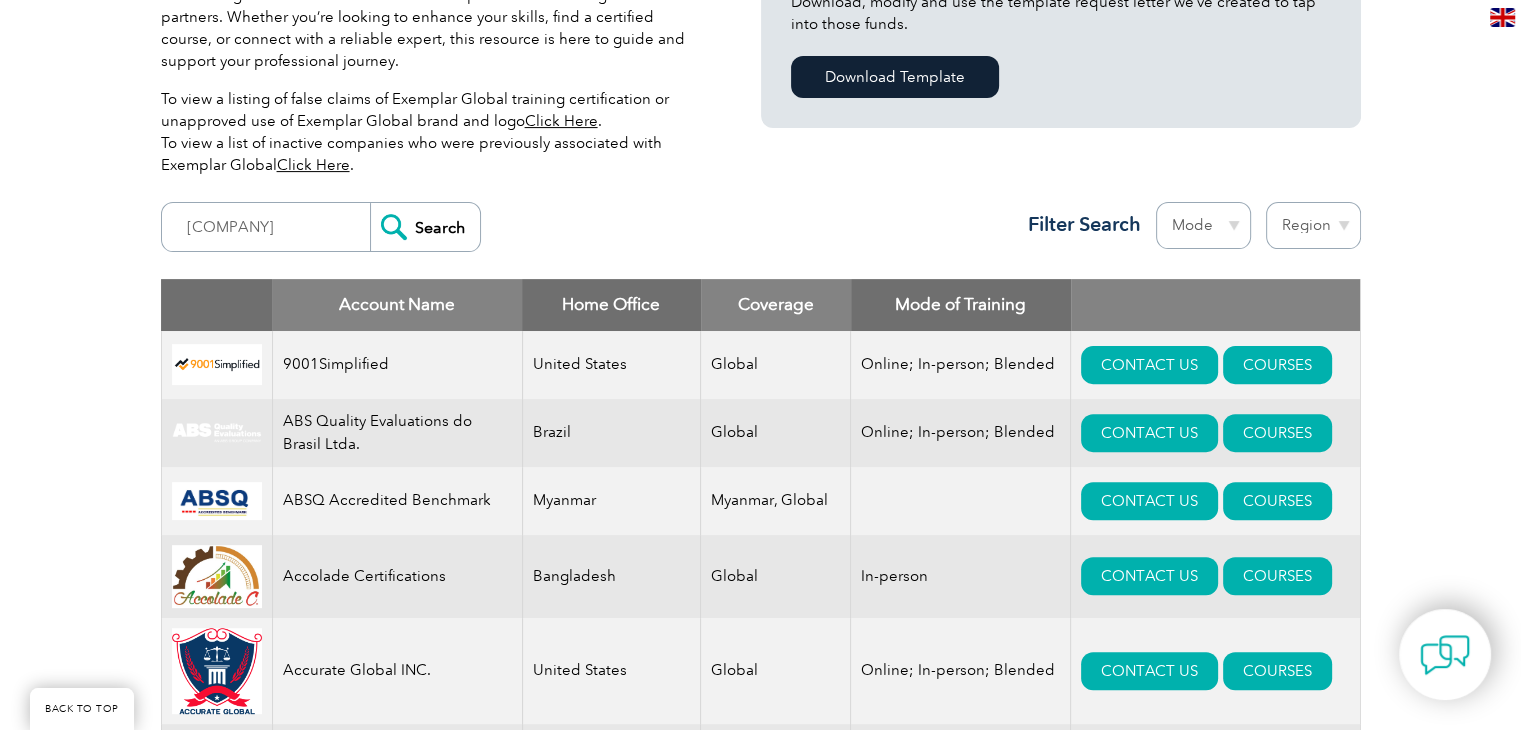 click on "Search" at bounding box center [425, 227] 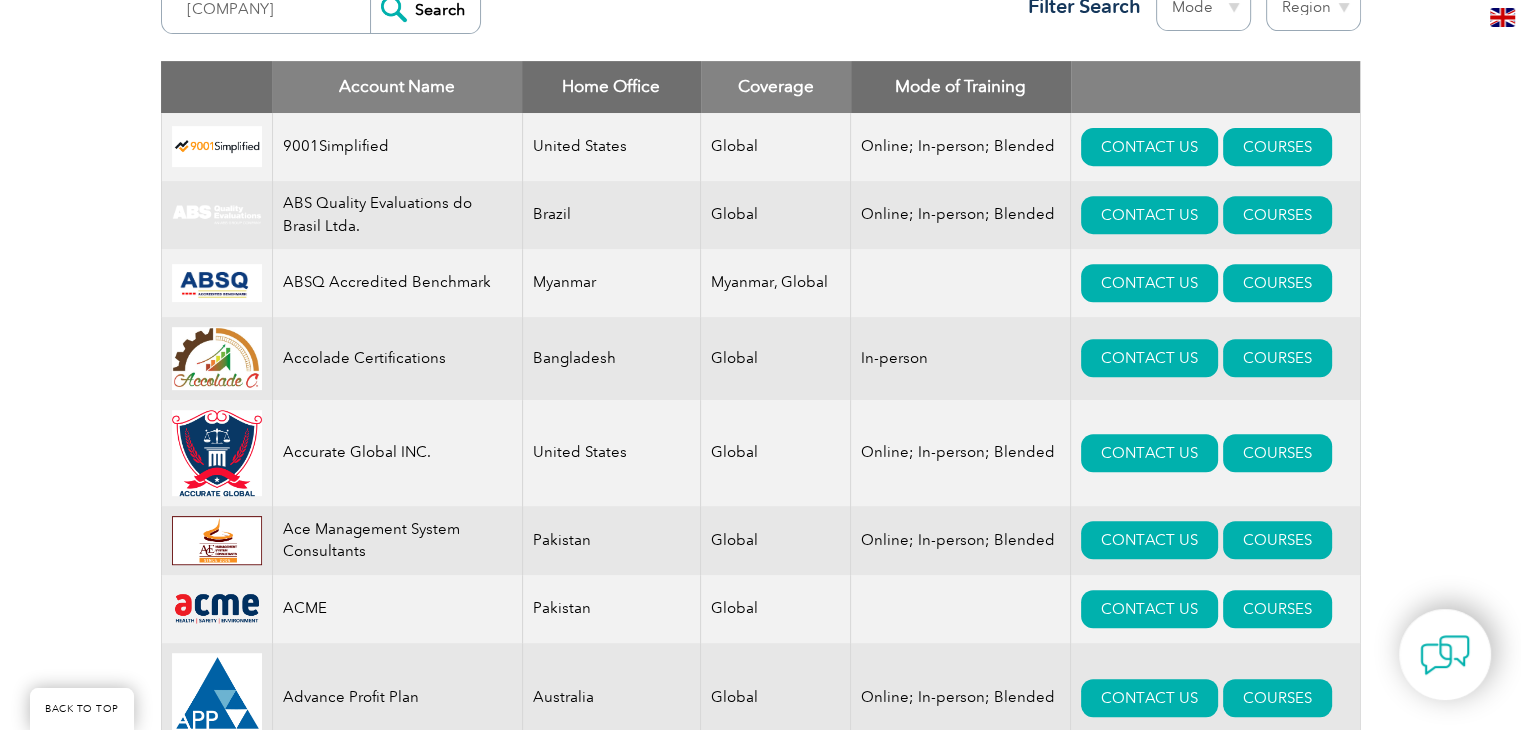 scroll, scrollTop: 600, scrollLeft: 0, axis: vertical 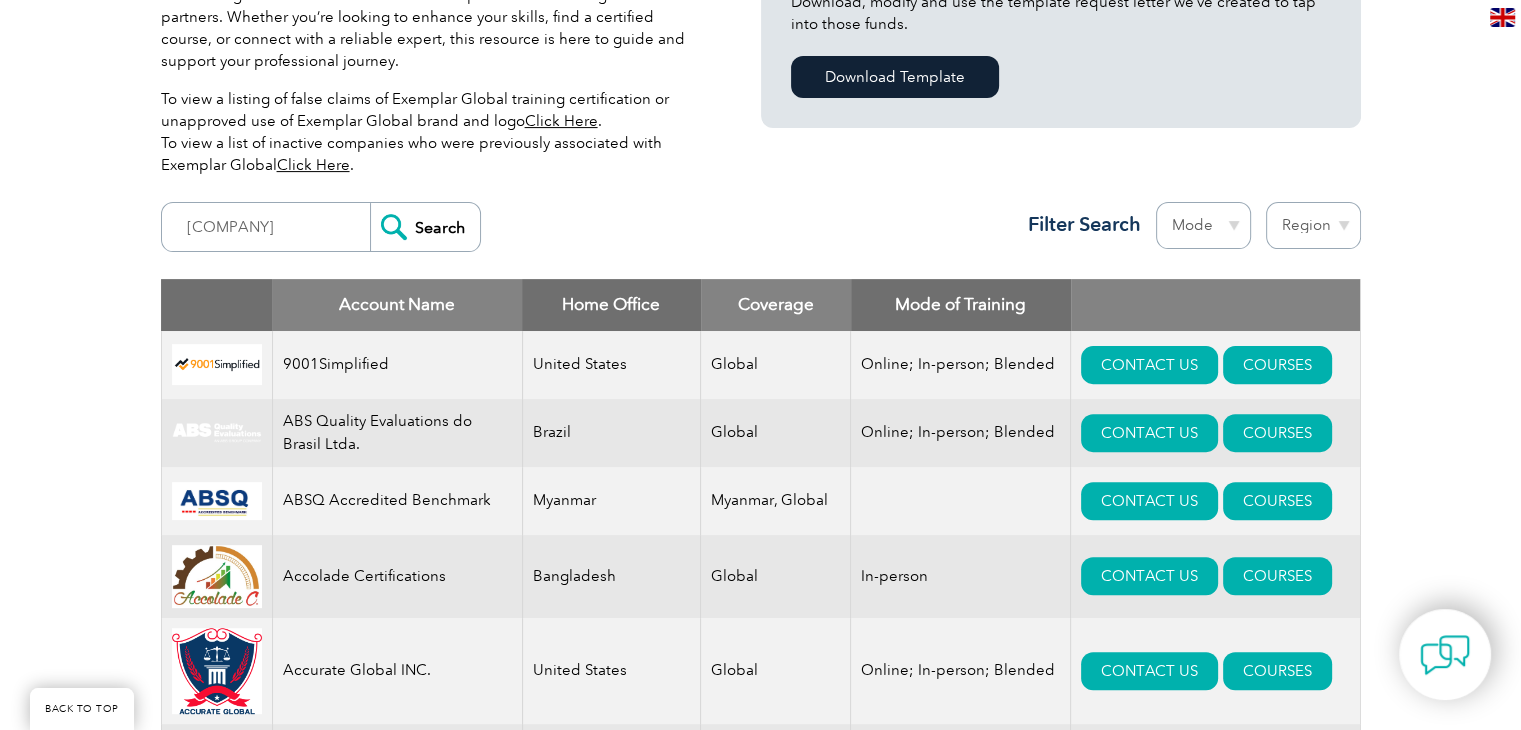 click on "Search" at bounding box center (425, 227) 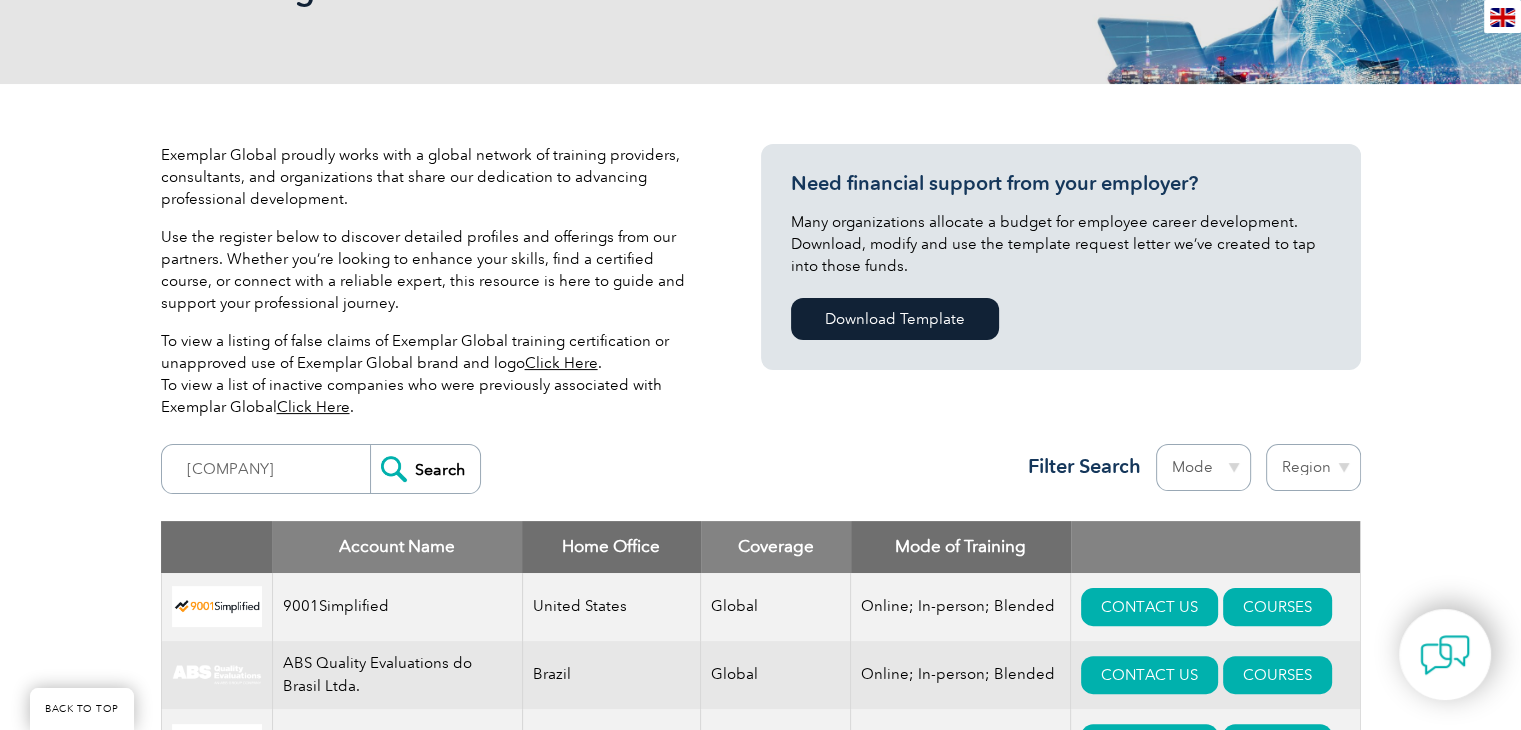 scroll, scrollTop: 500, scrollLeft: 0, axis: vertical 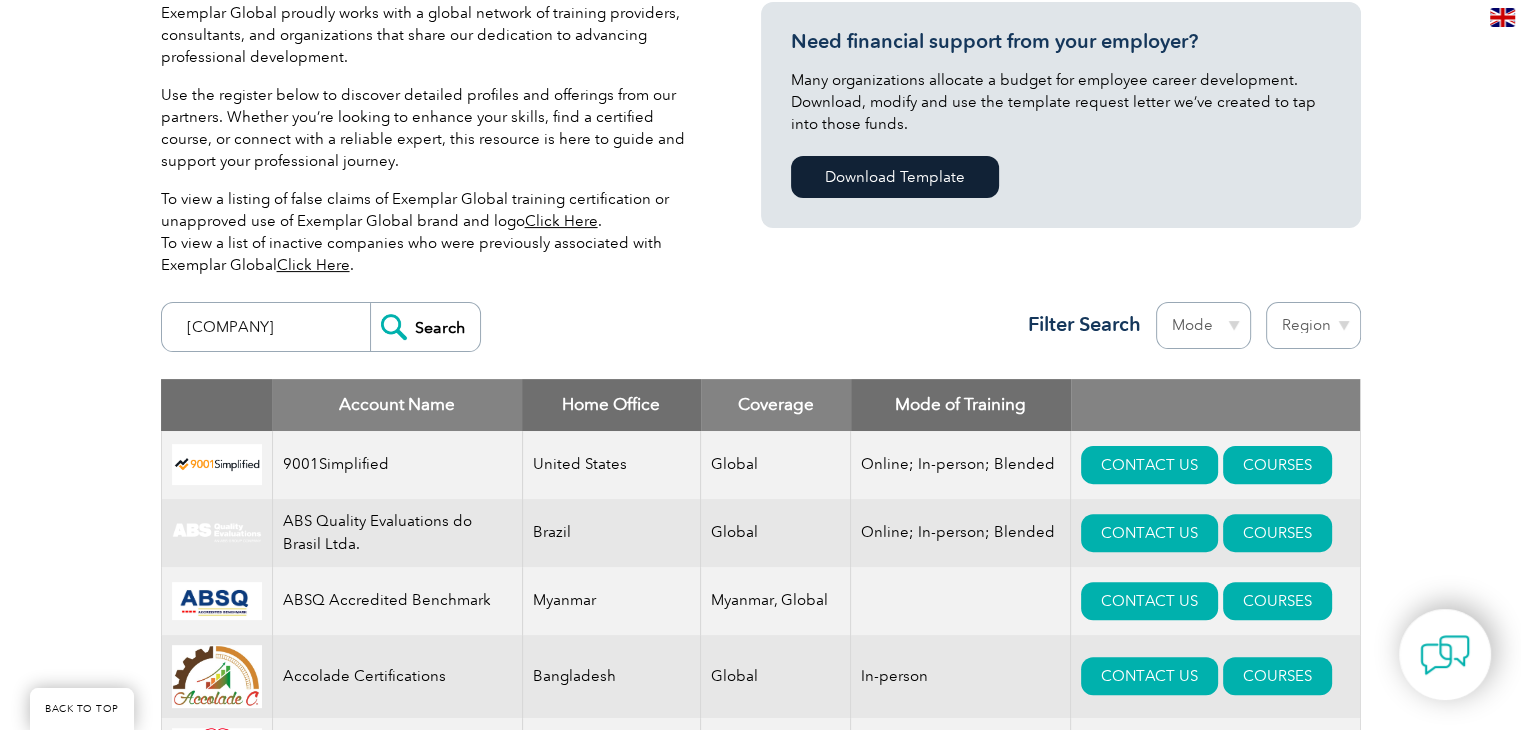 drag, startPoint x: 239, startPoint y: 324, endPoint x: 161, endPoint y: 322, distance: 78.025635 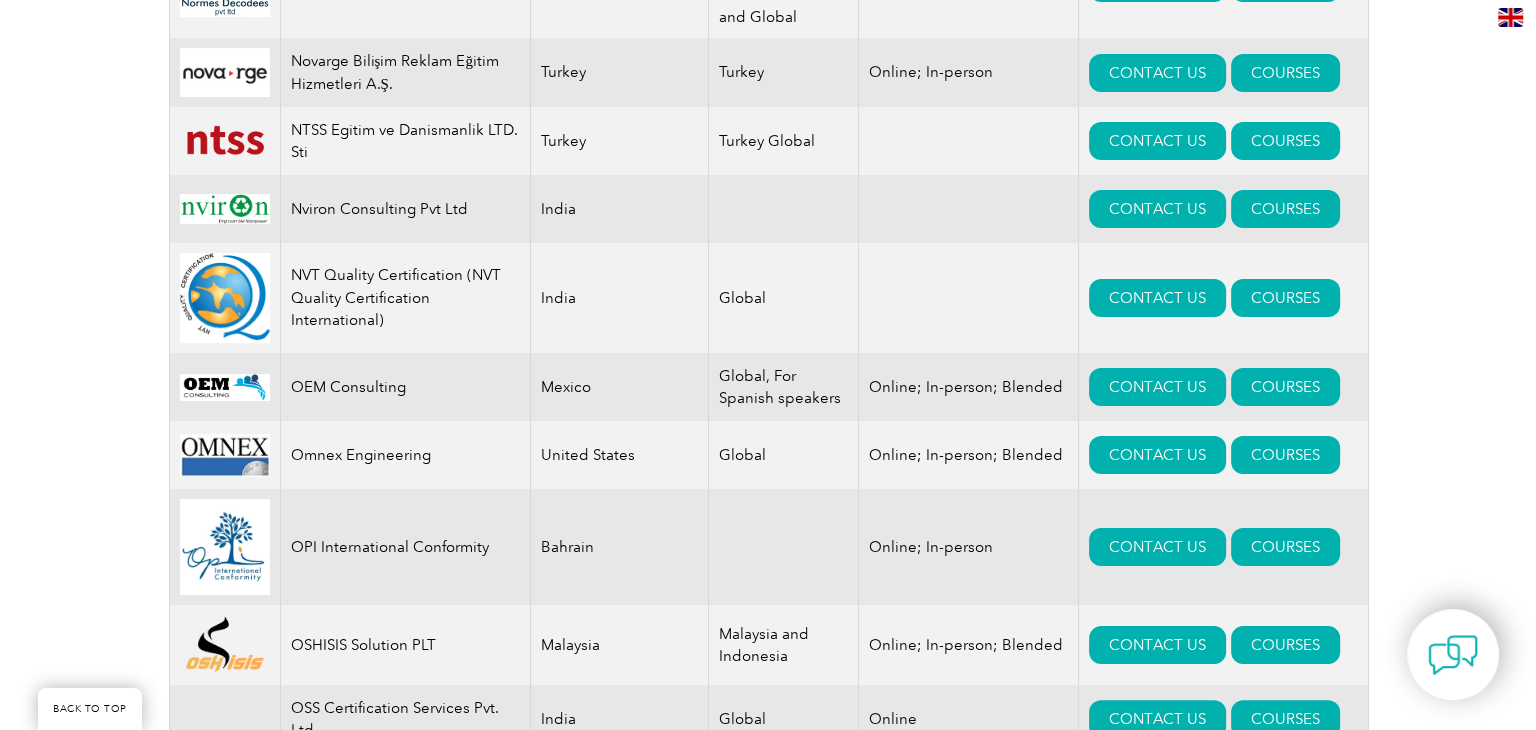 scroll, scrollTop: 15800, scrollLeft: 0, axis: vertical 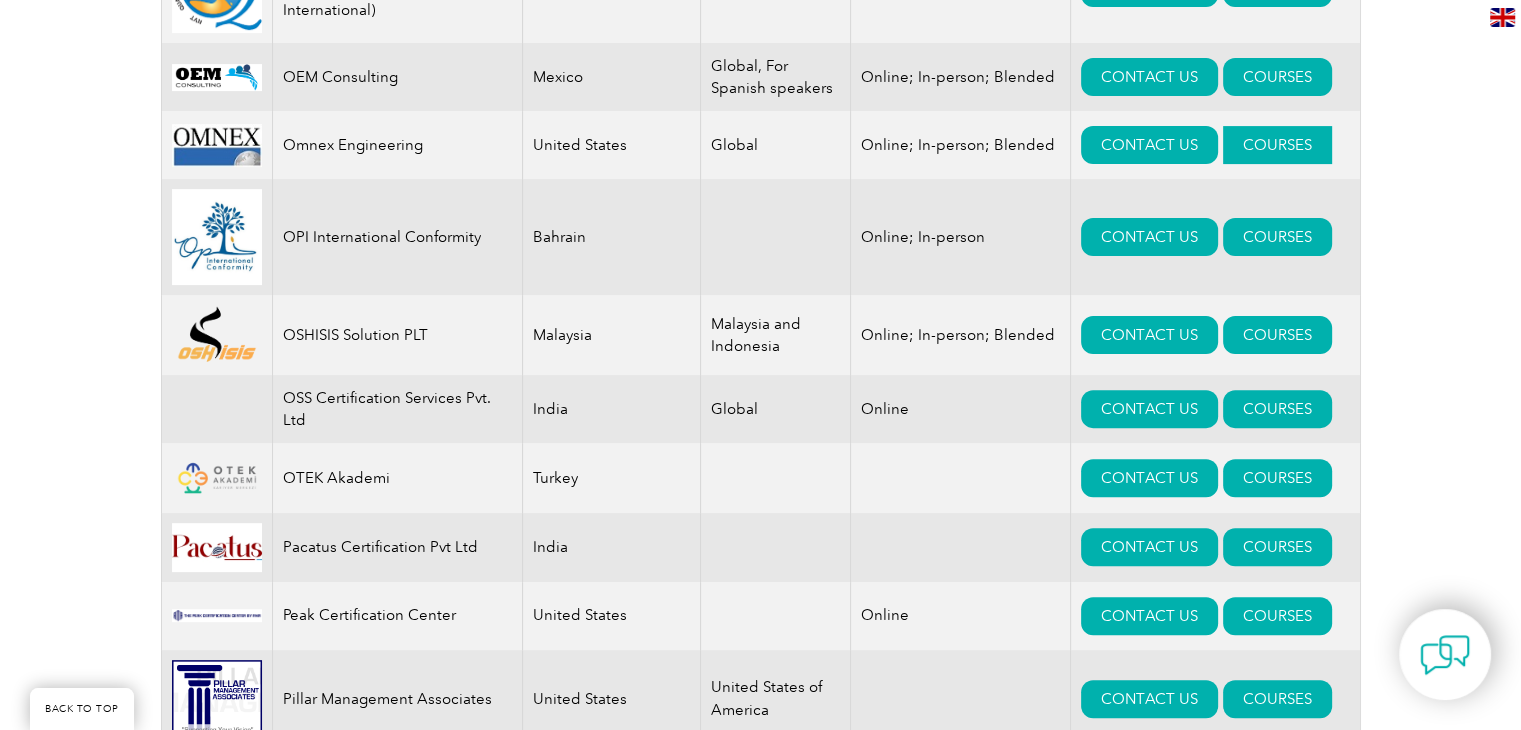 click on "COURSES" at bounding box center [1277, 145] 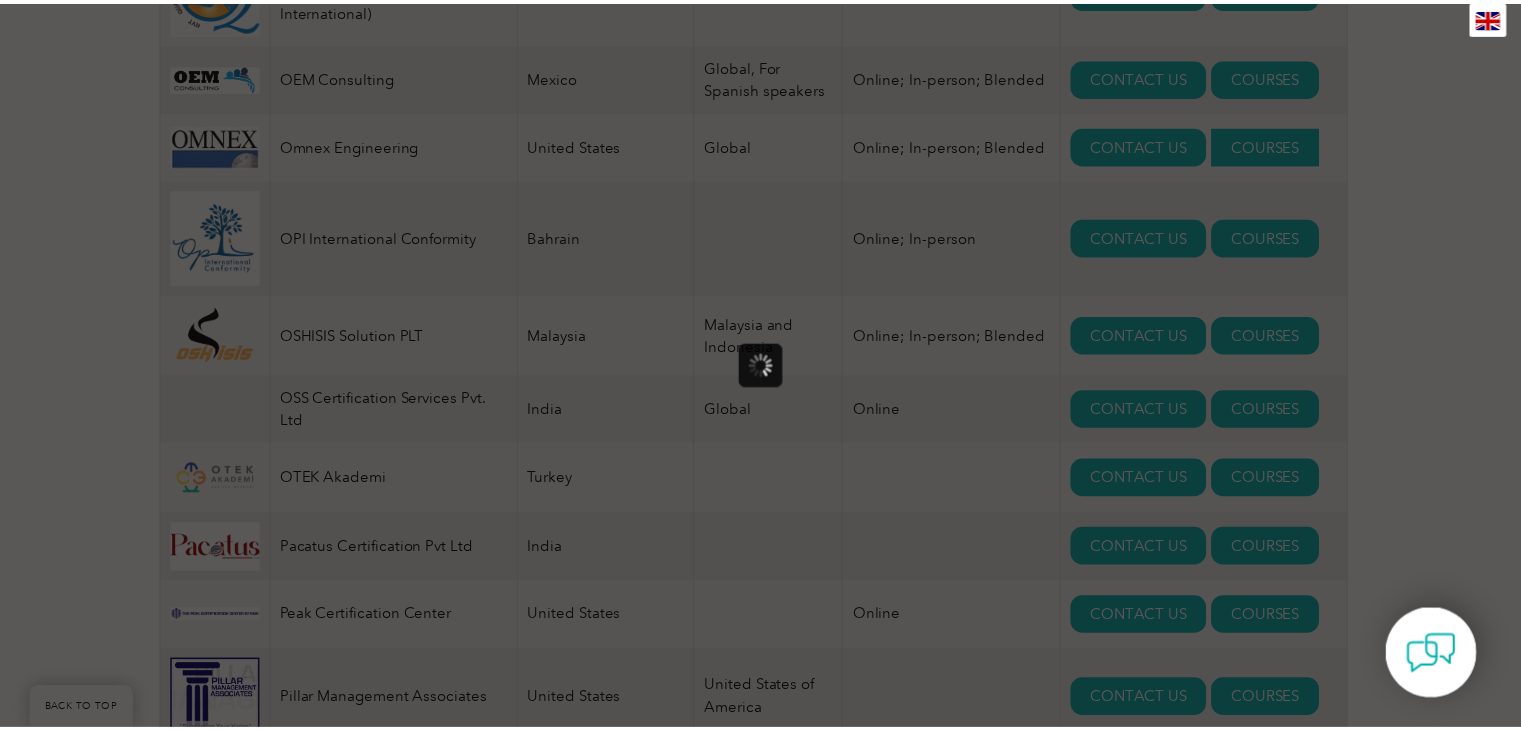 scroll, scrollTop: 0, scrollLeft: 0, axis: both 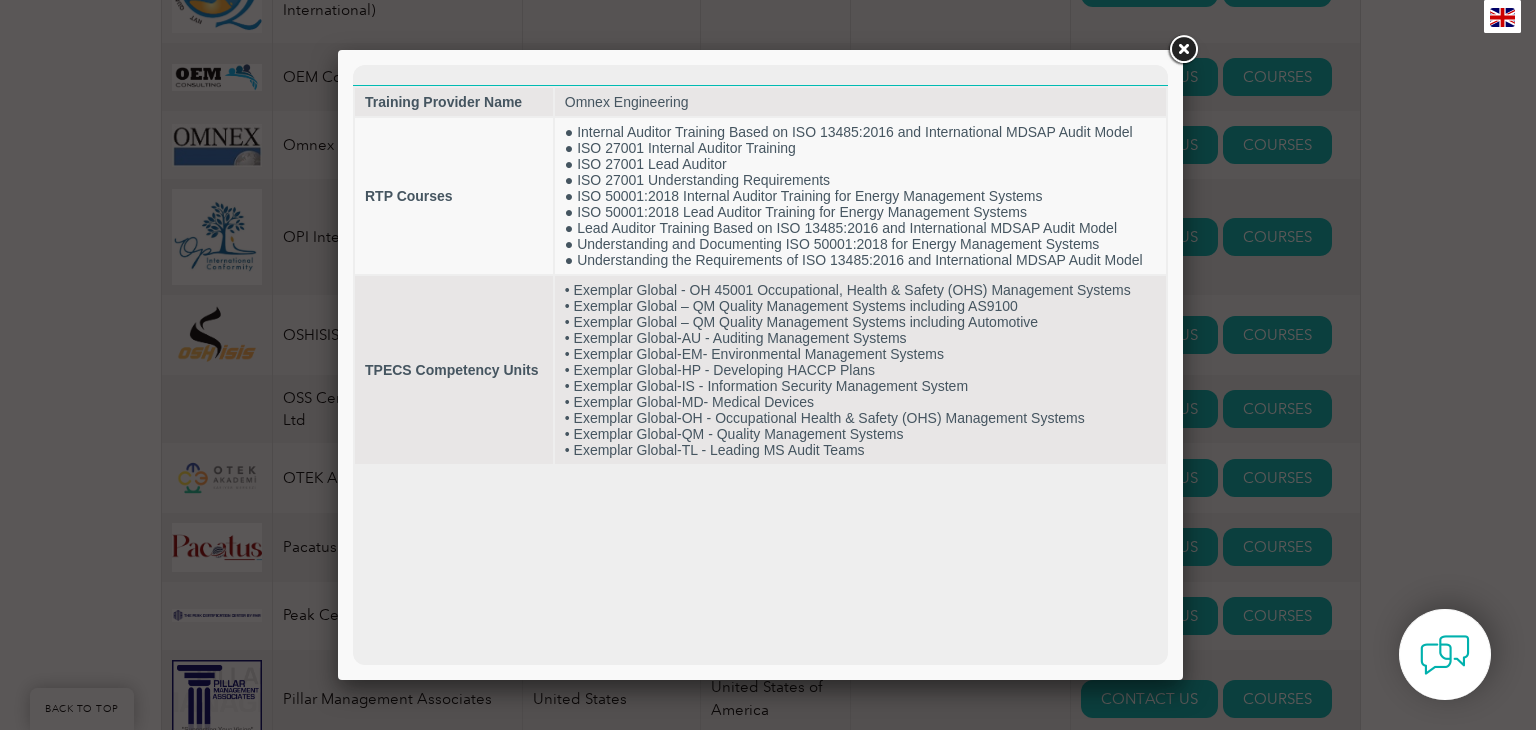 click at bounding box center (1183, 50) 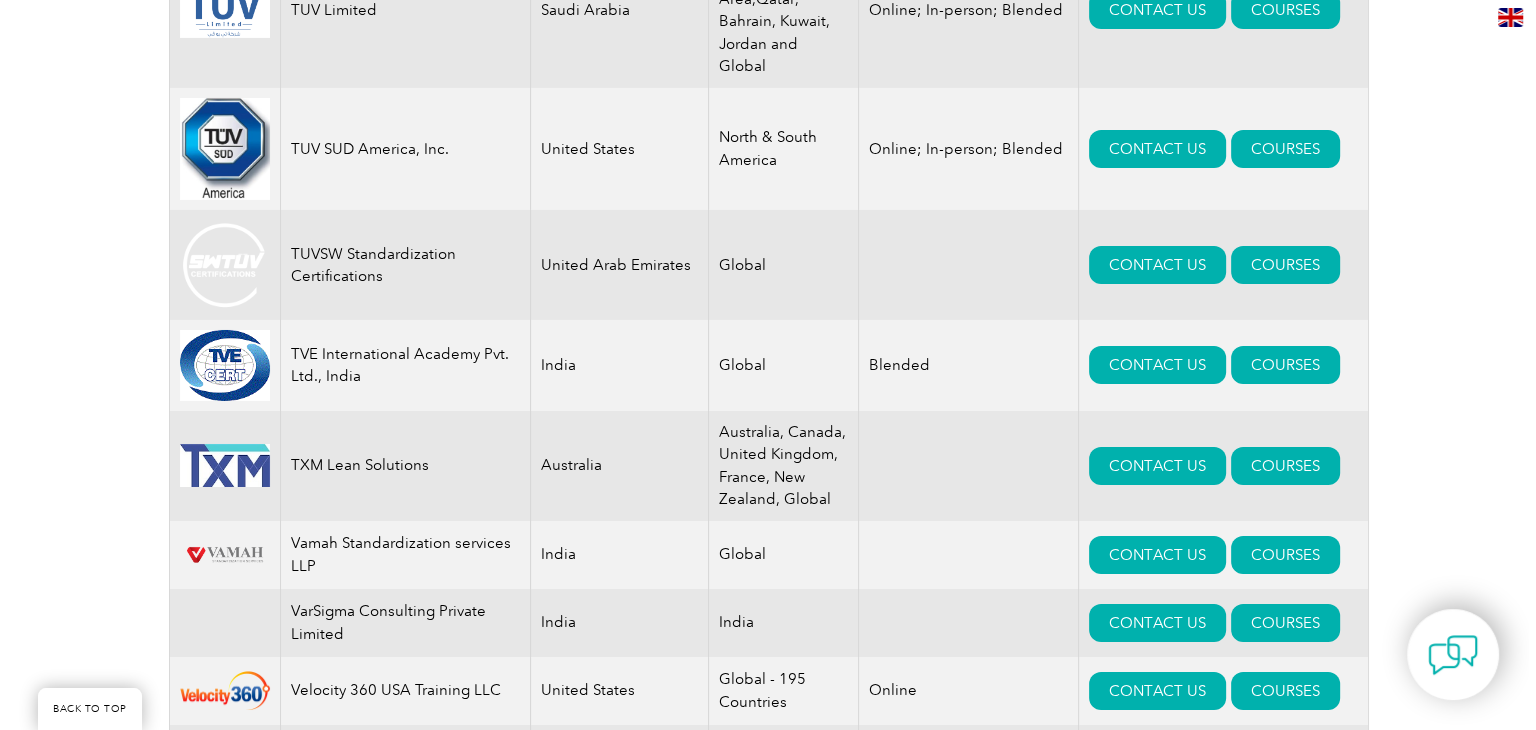 scroll, scrollTop: 22300, scrollLeft: 0, axis: vertical 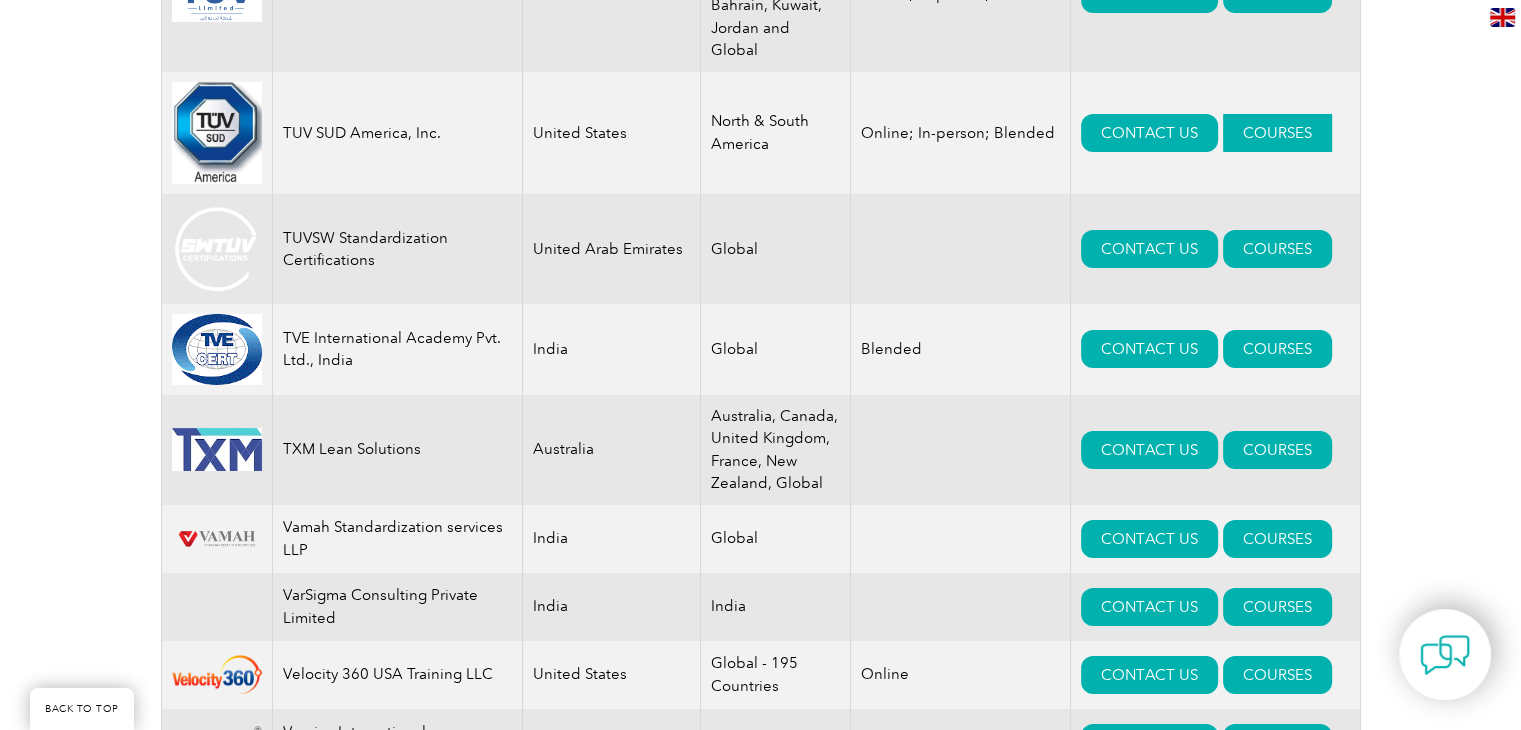 click on "COURSES" at bounding box center [1277, 133] 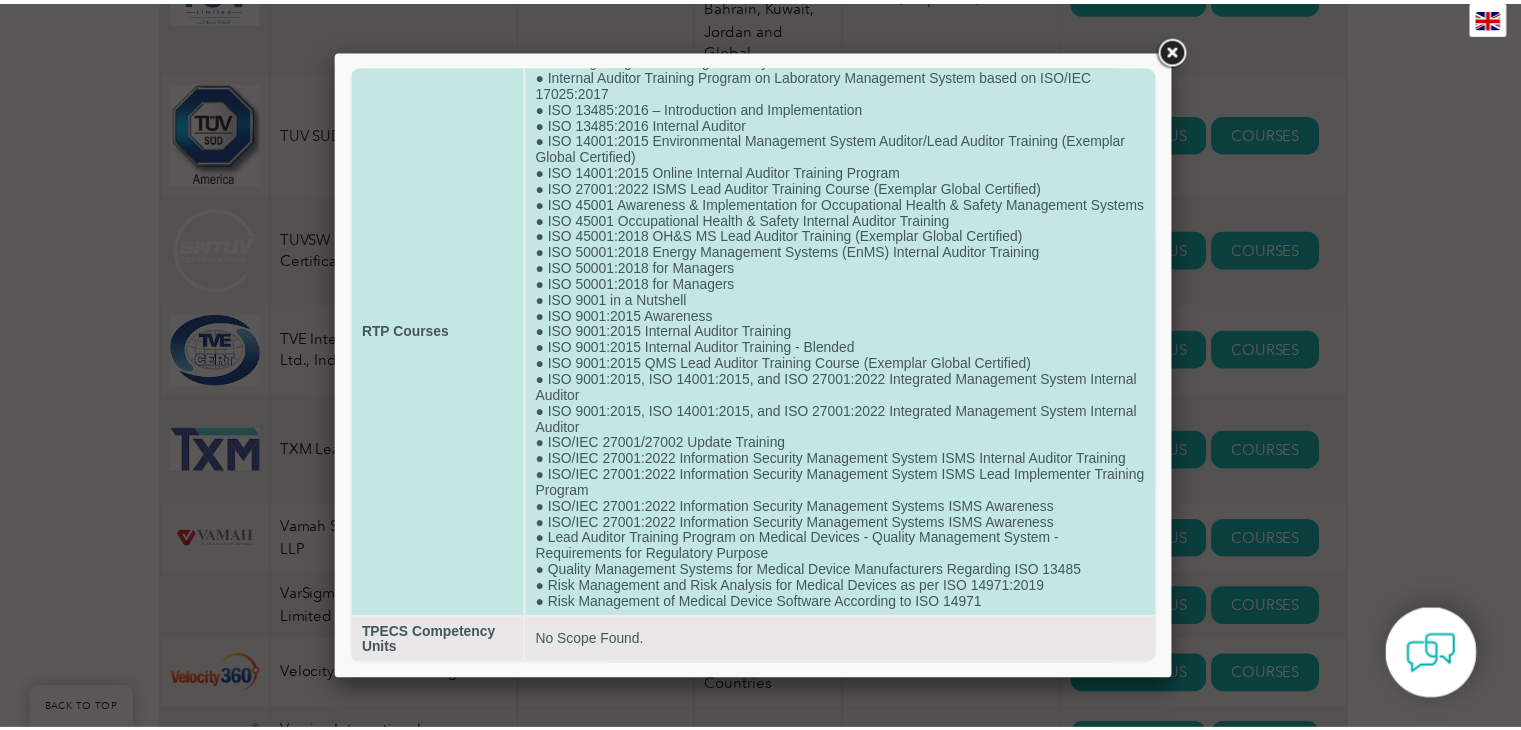 scroll, scrollTop: 135, scrollLeft: 0, axis: vertical 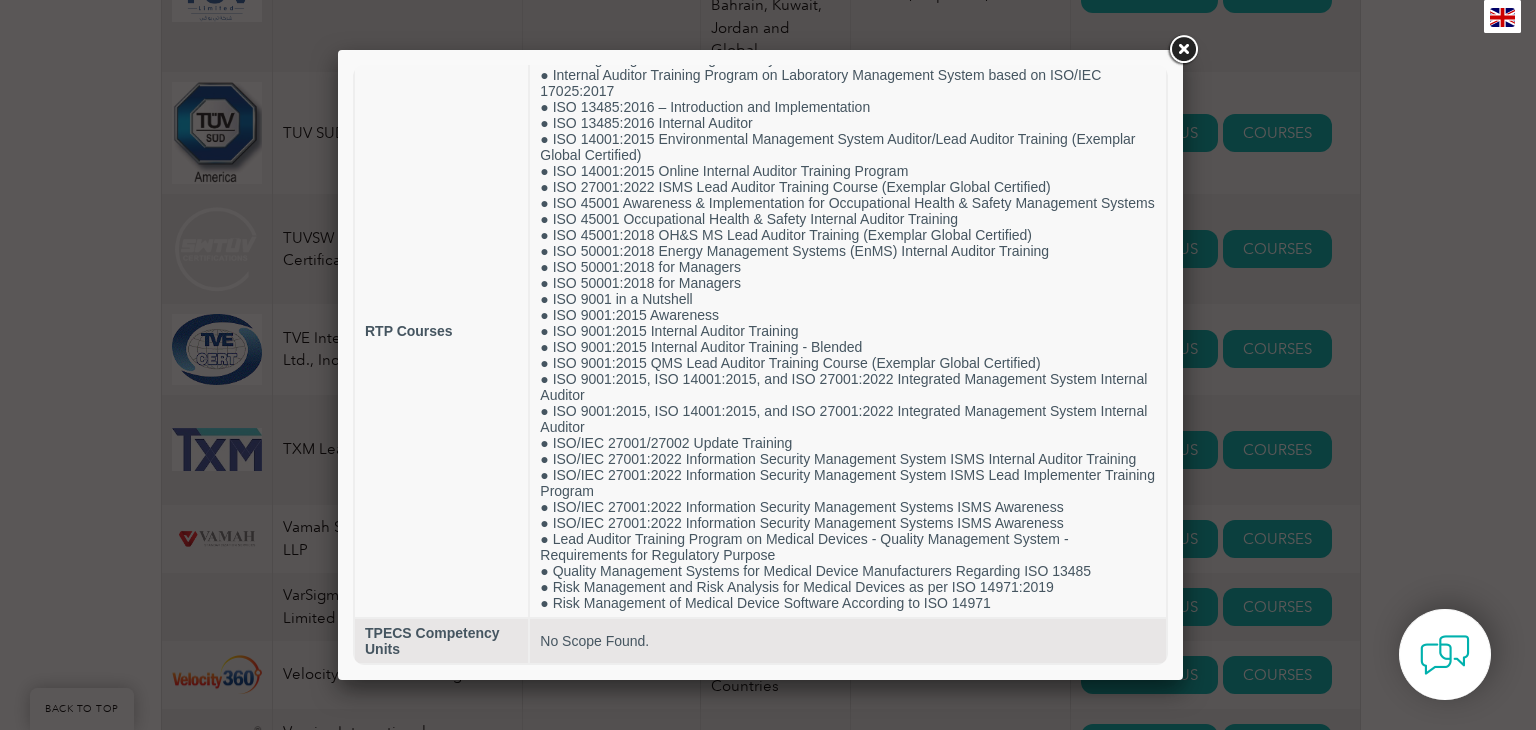 click at bounding box center [1183, 50] 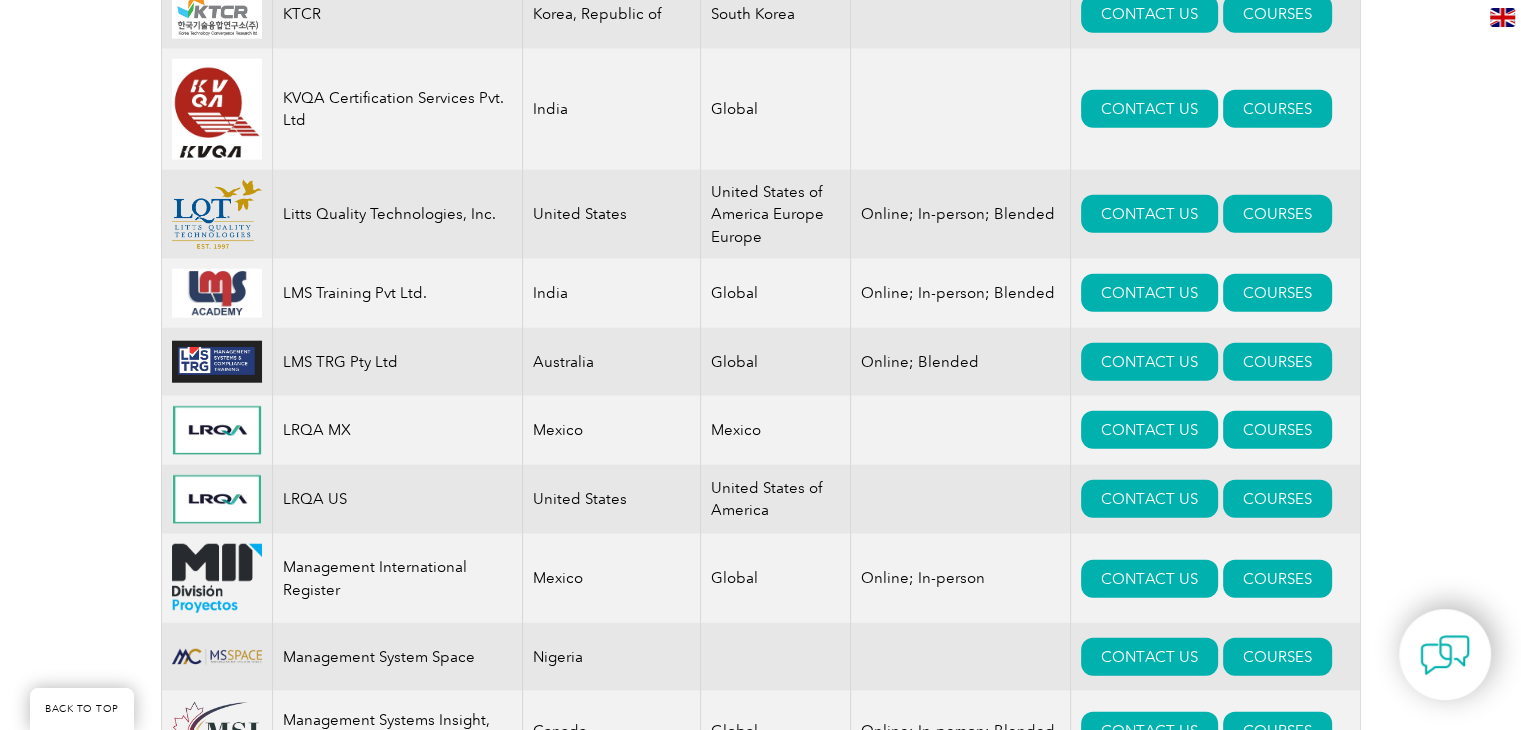 scroll, scrollTop: 12400, scrollLeft: 0, axis: vertical 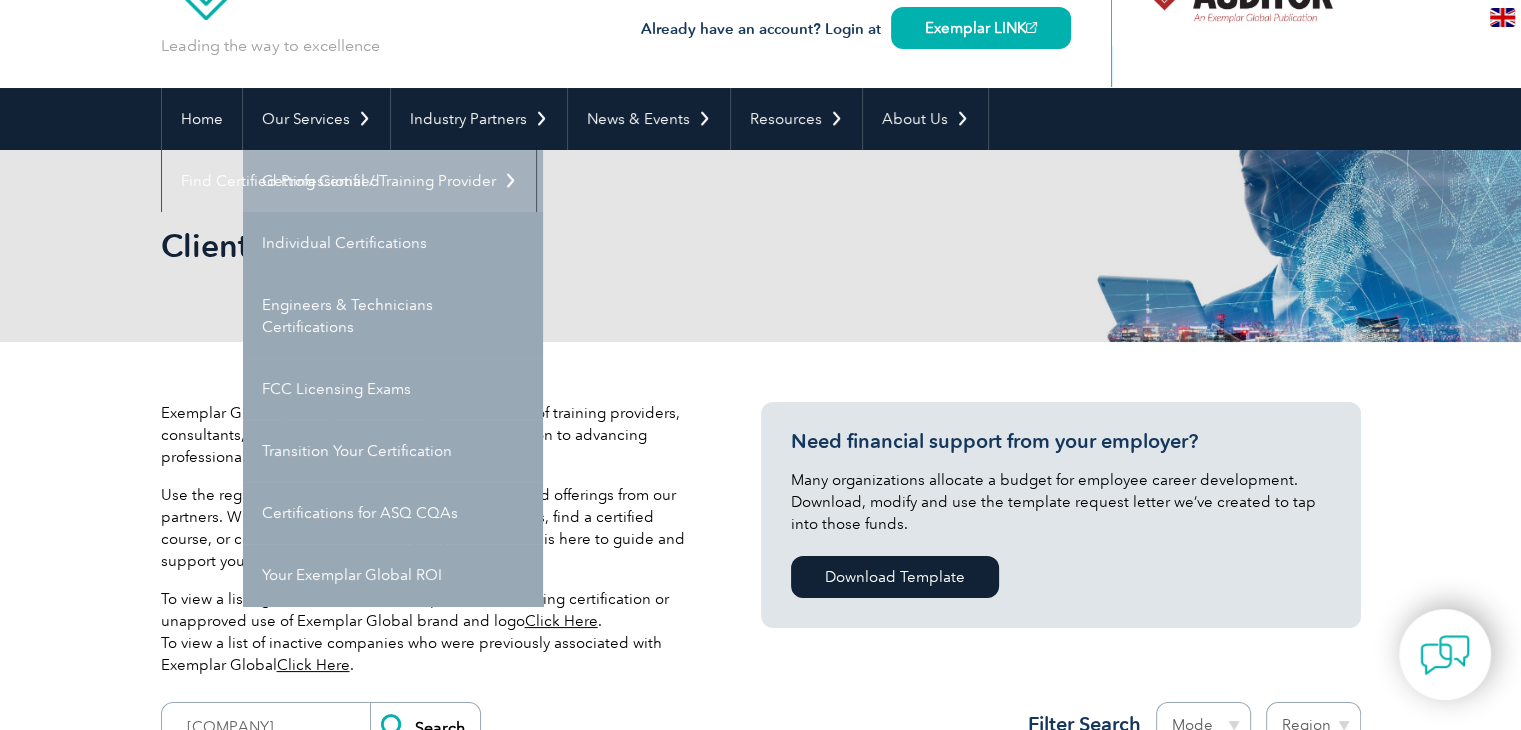 click on "Getting Certified" at bounding box center (393, 181) 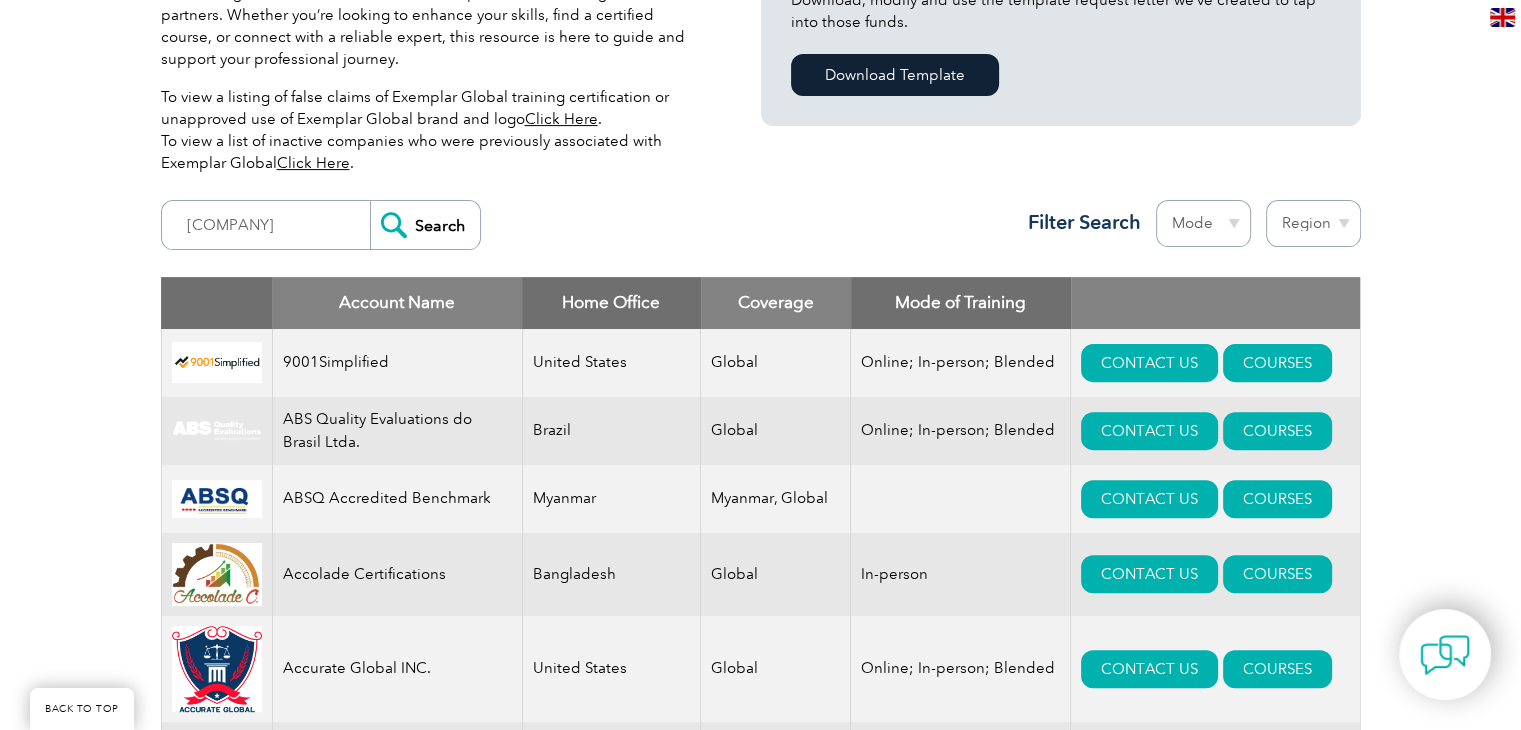 scroll, scrollTop: 600, scrollLeft: 0, axis: vertical 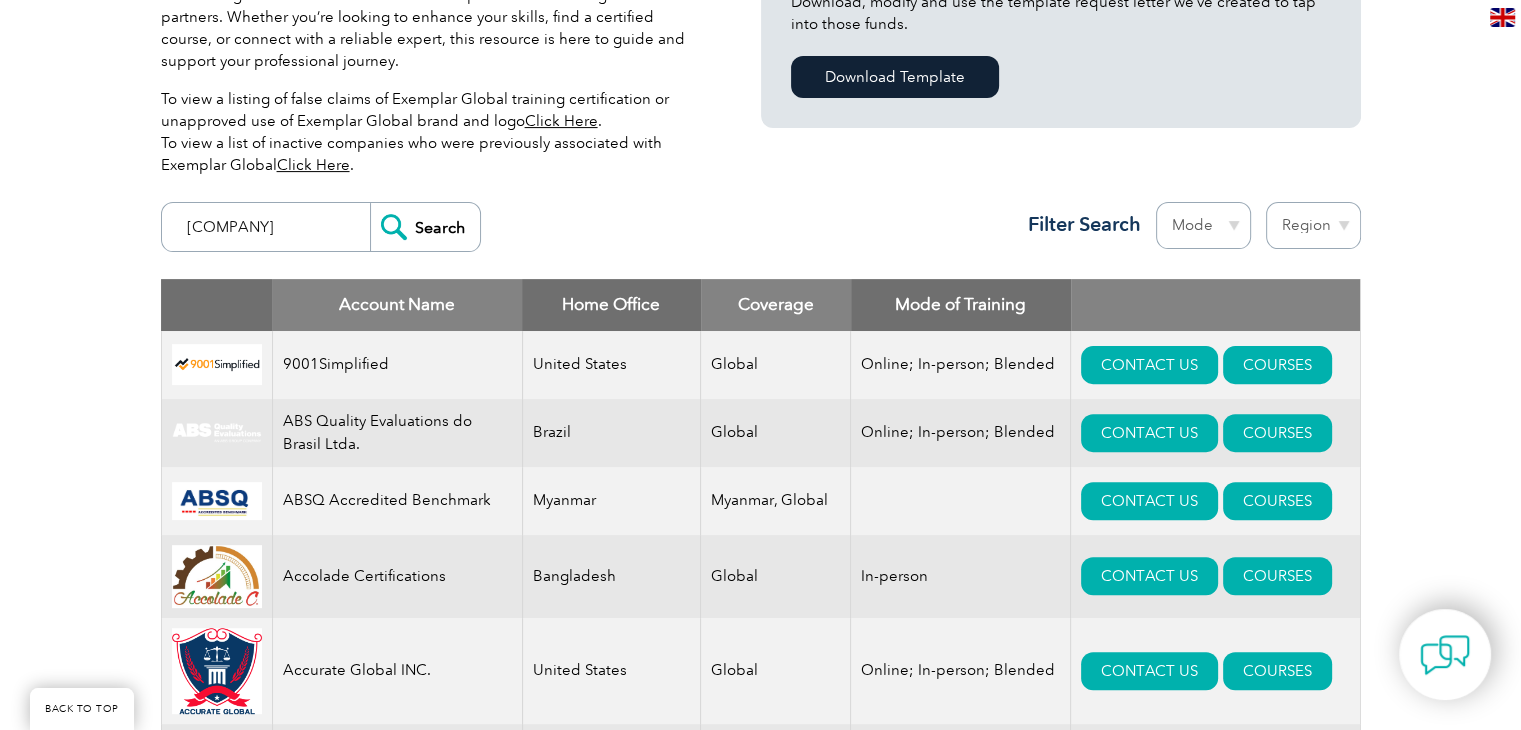 click on "dekra" at bounding box center (271, 227) 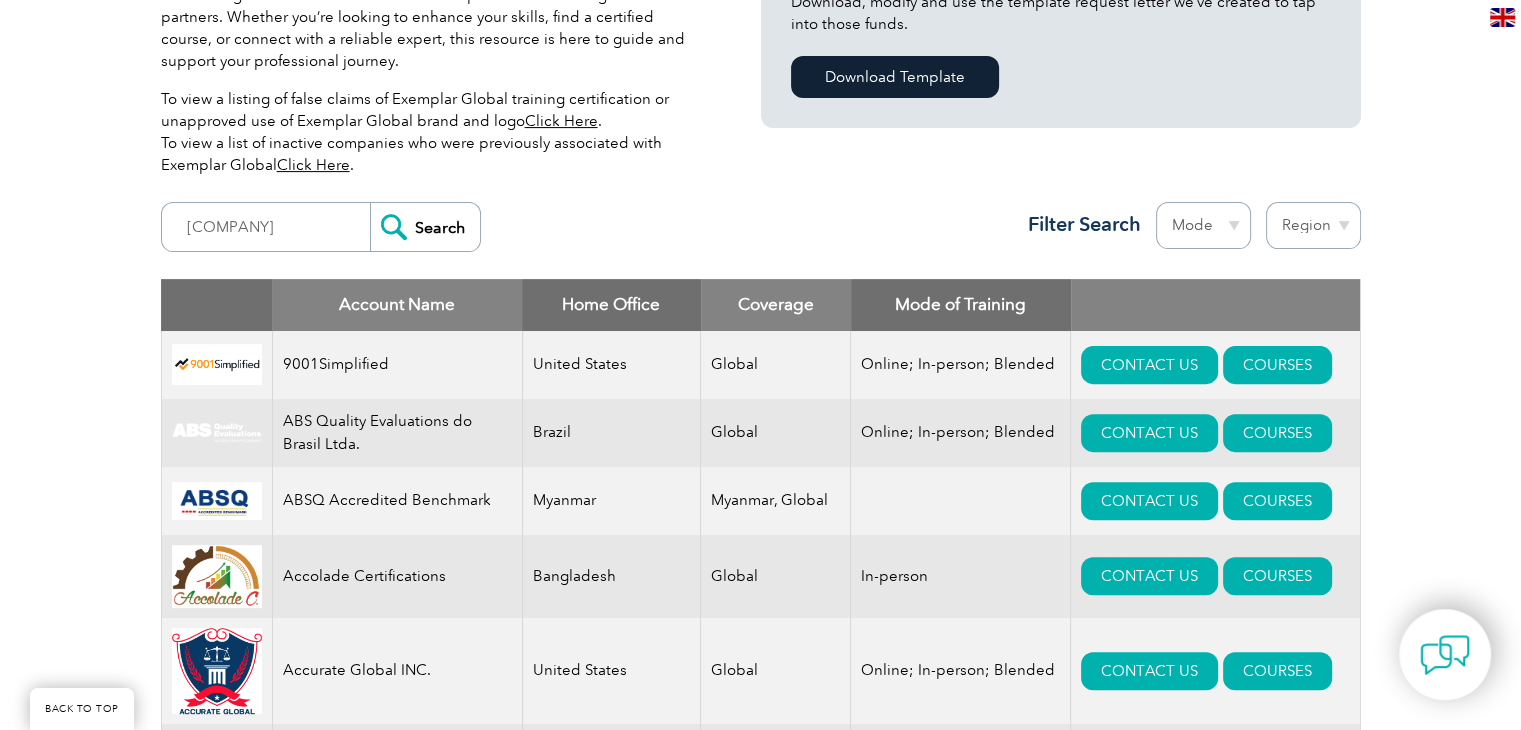 click on "Search" at bounding box center [425, 227] 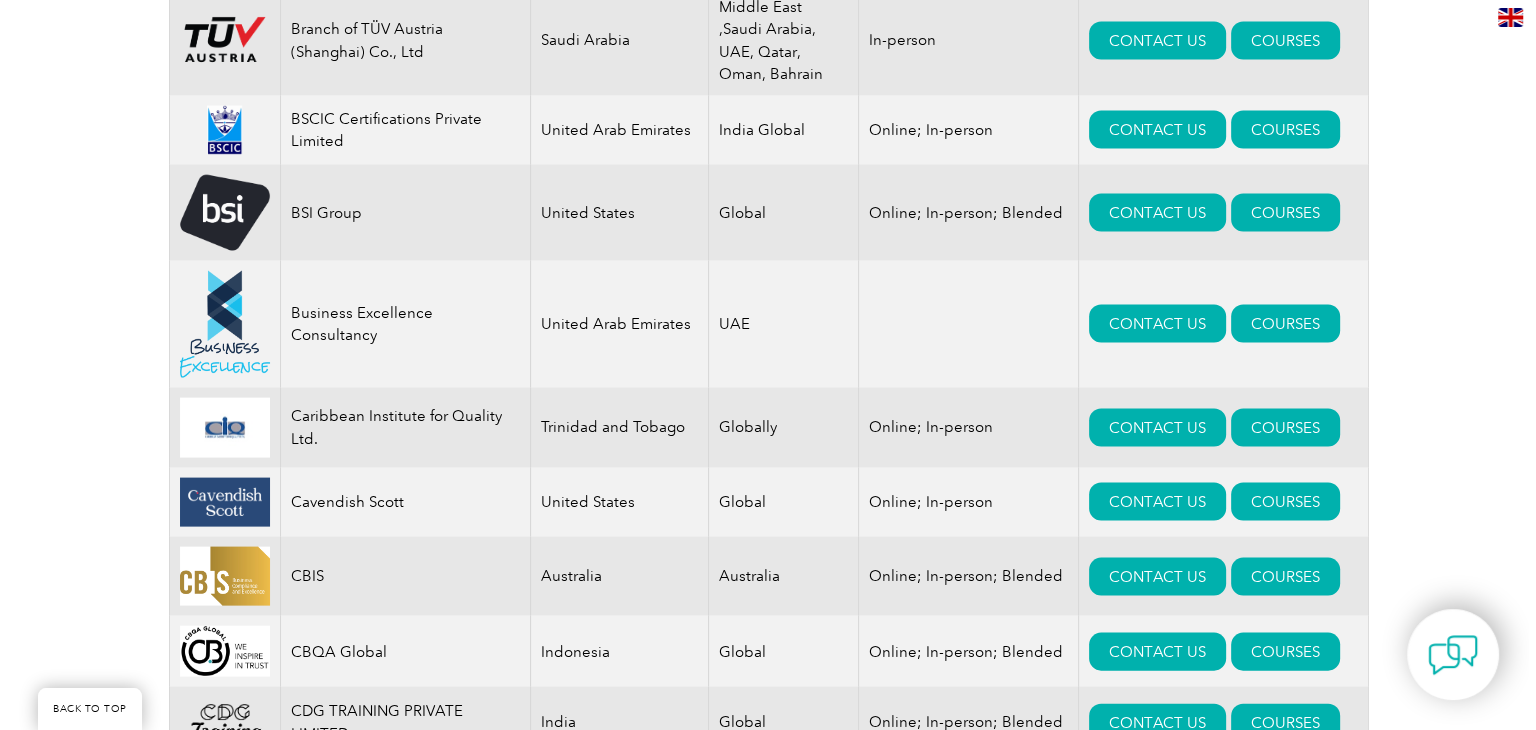 scroll, scrollTop: 4100, scrollLeft: 0, axis: vertical 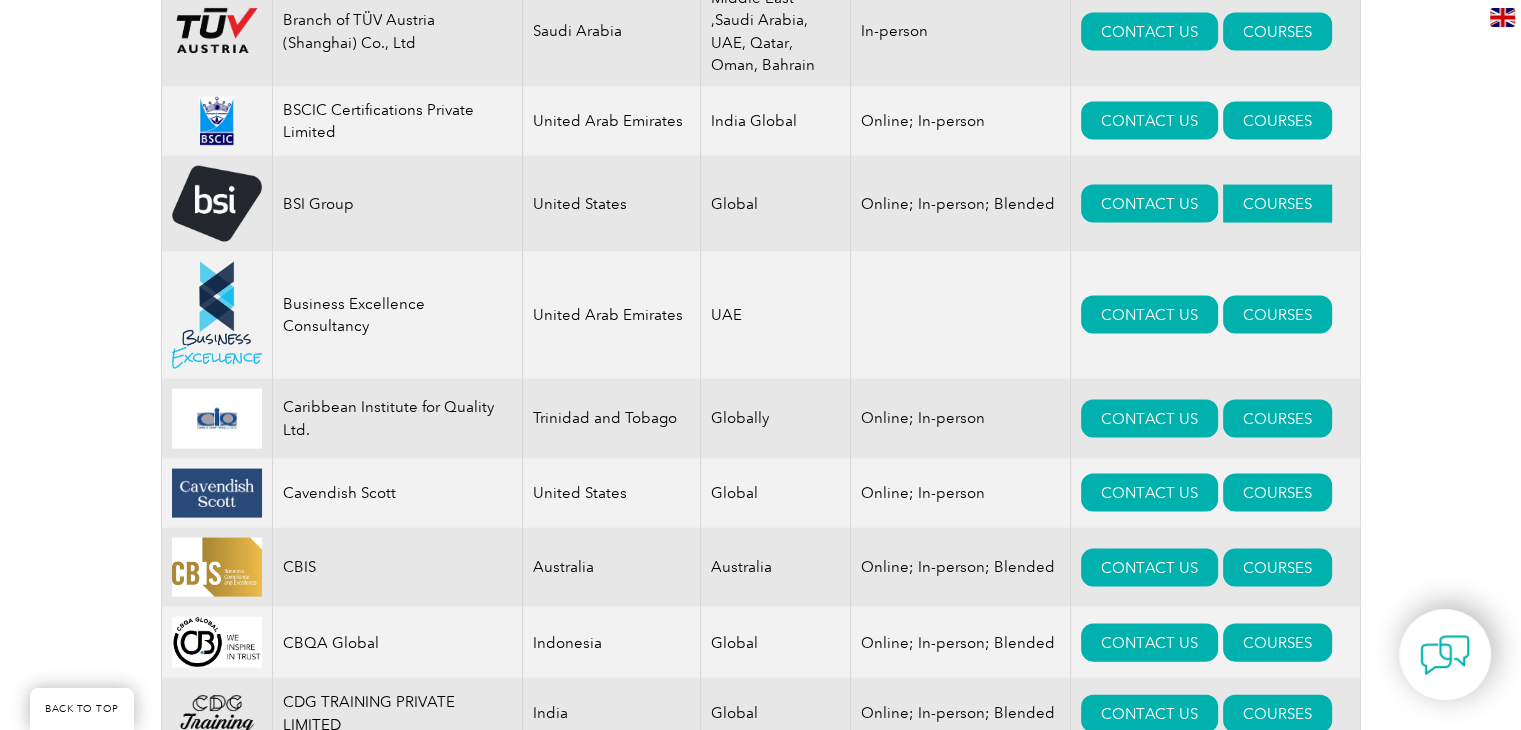 click on "COURSES" at bounding box center (1277, 204) 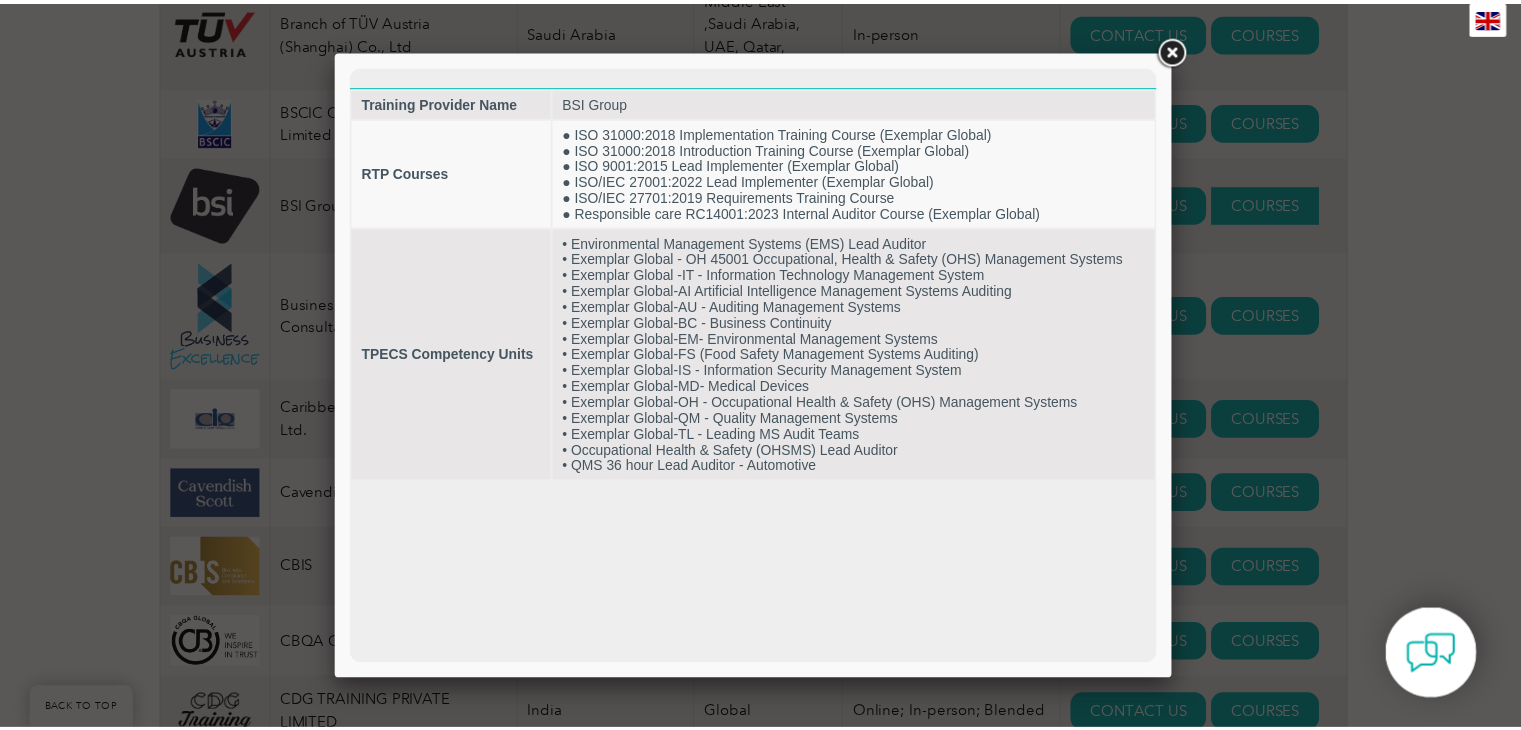 scroll, scrollTop: 0, scrollLeft: 0, axis: both 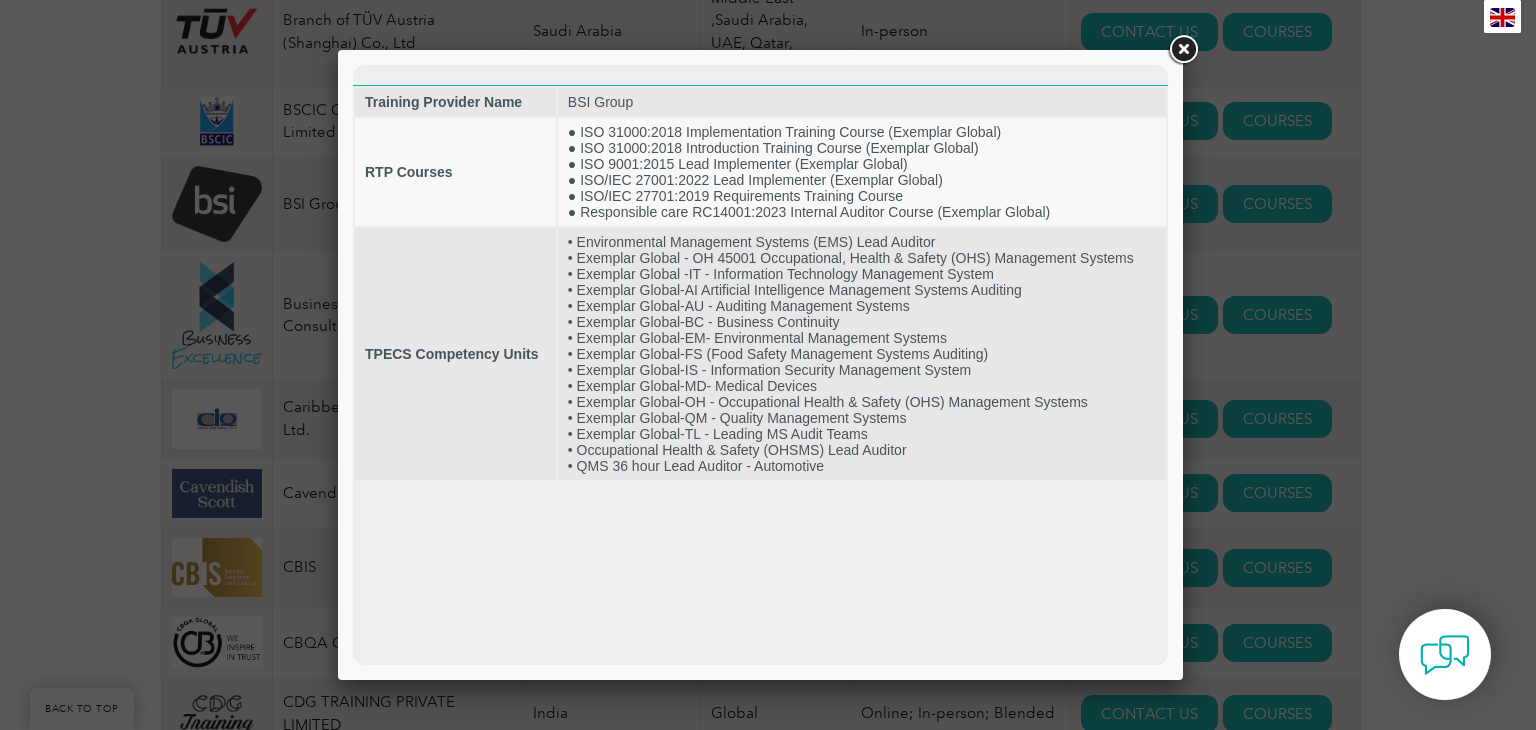 click at bounding box center (1183, 50) 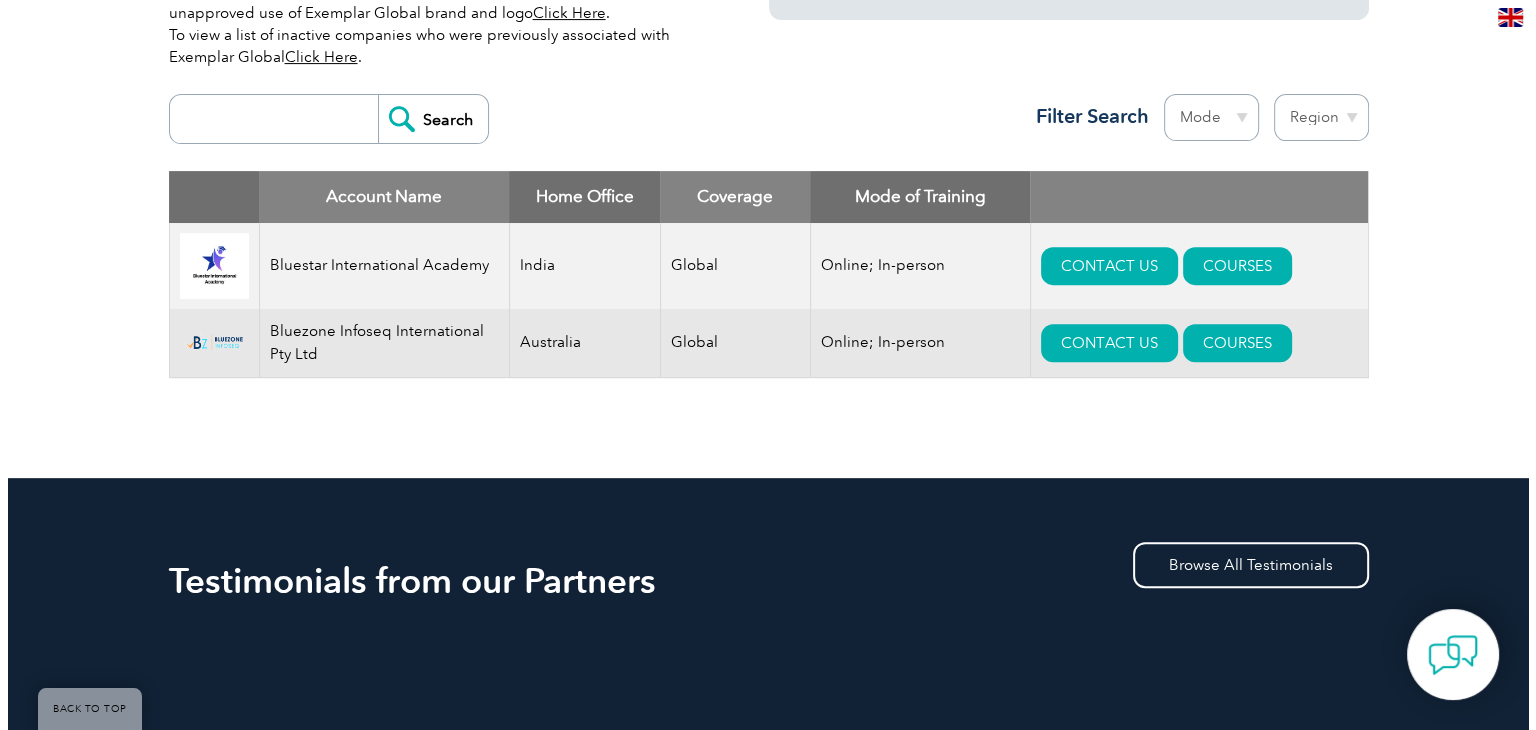 scroll, scrollTop: 700, scrollLeft: 0, axis: vertical 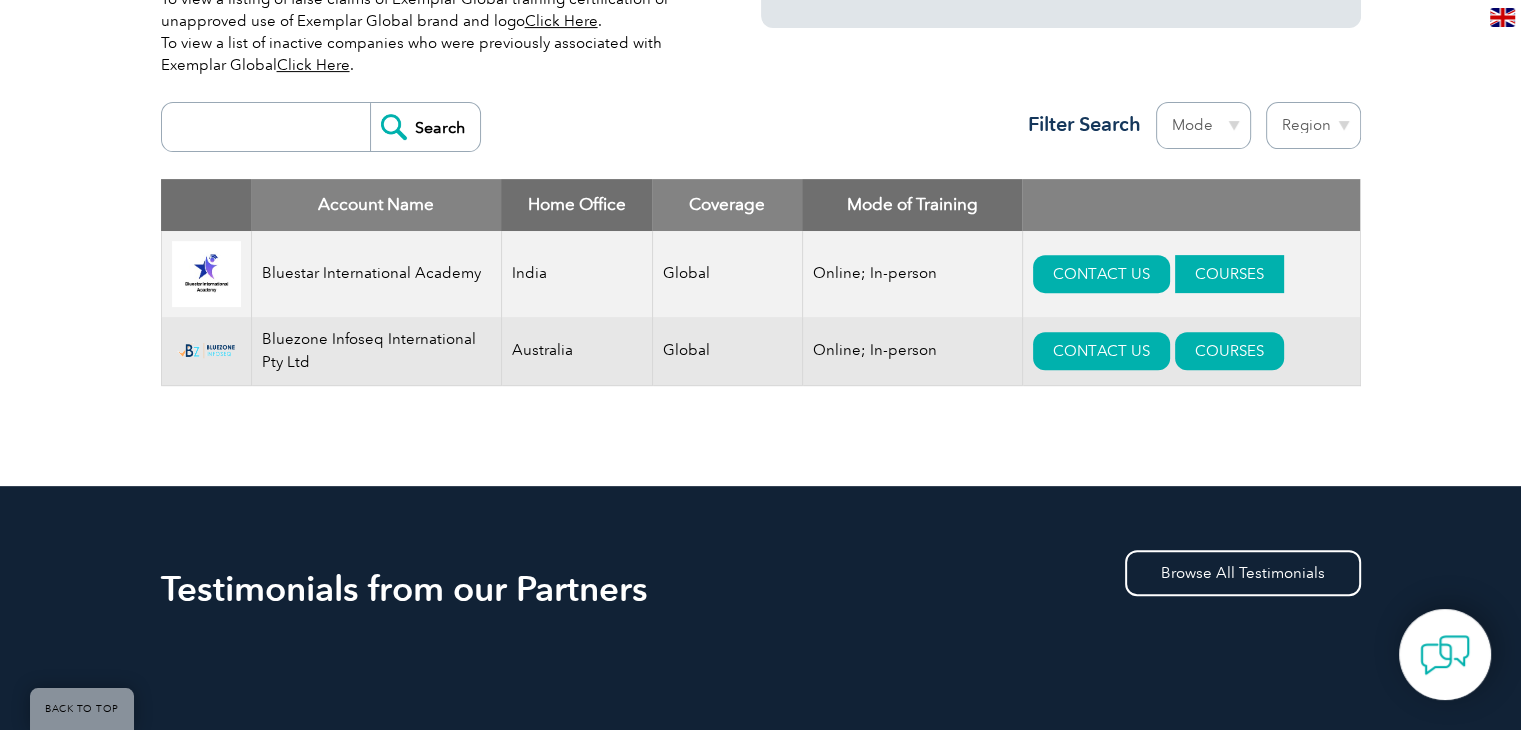 click on "COURSES" at bounding box center (1229, 274) 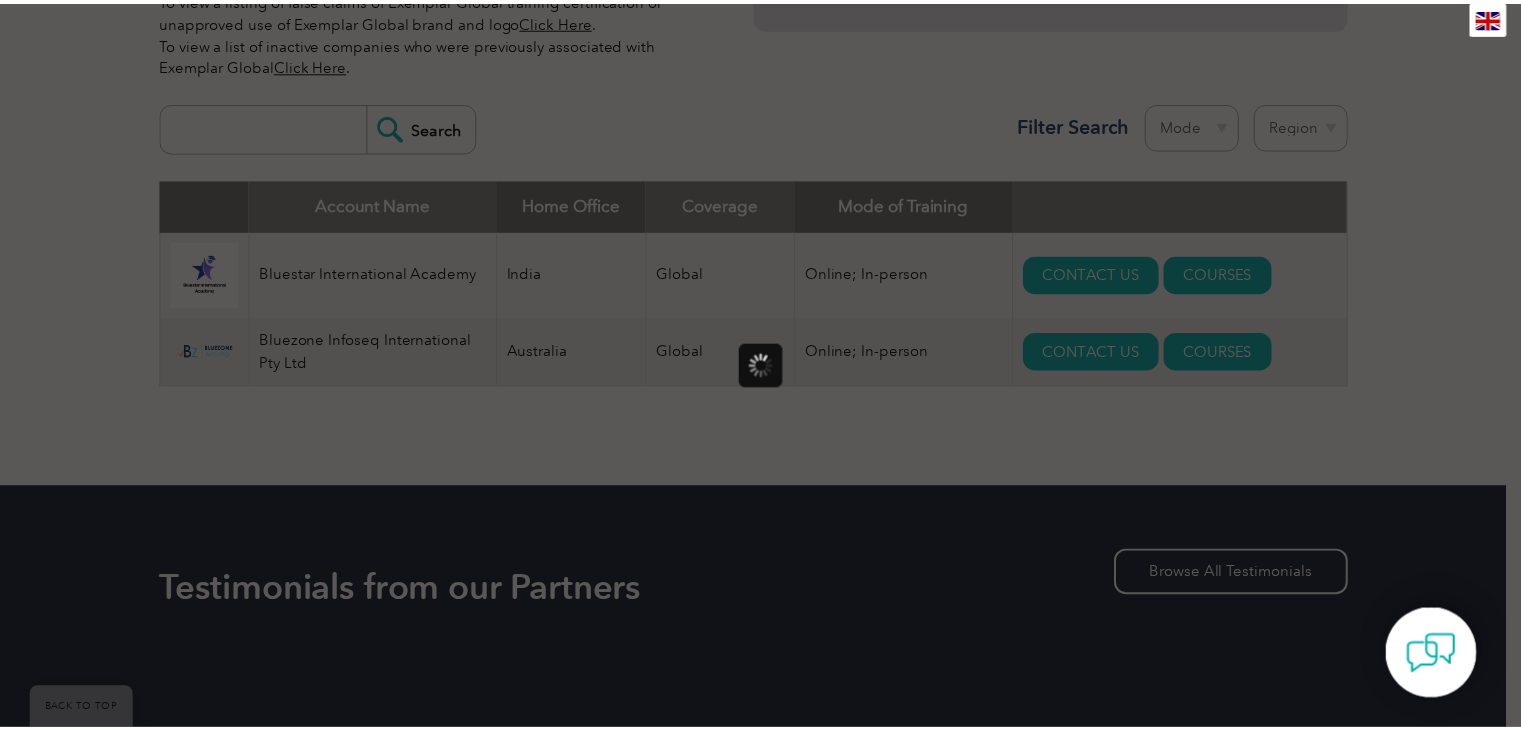 scroll, scrollTop: 0, scrollLeft: 0, axis: both 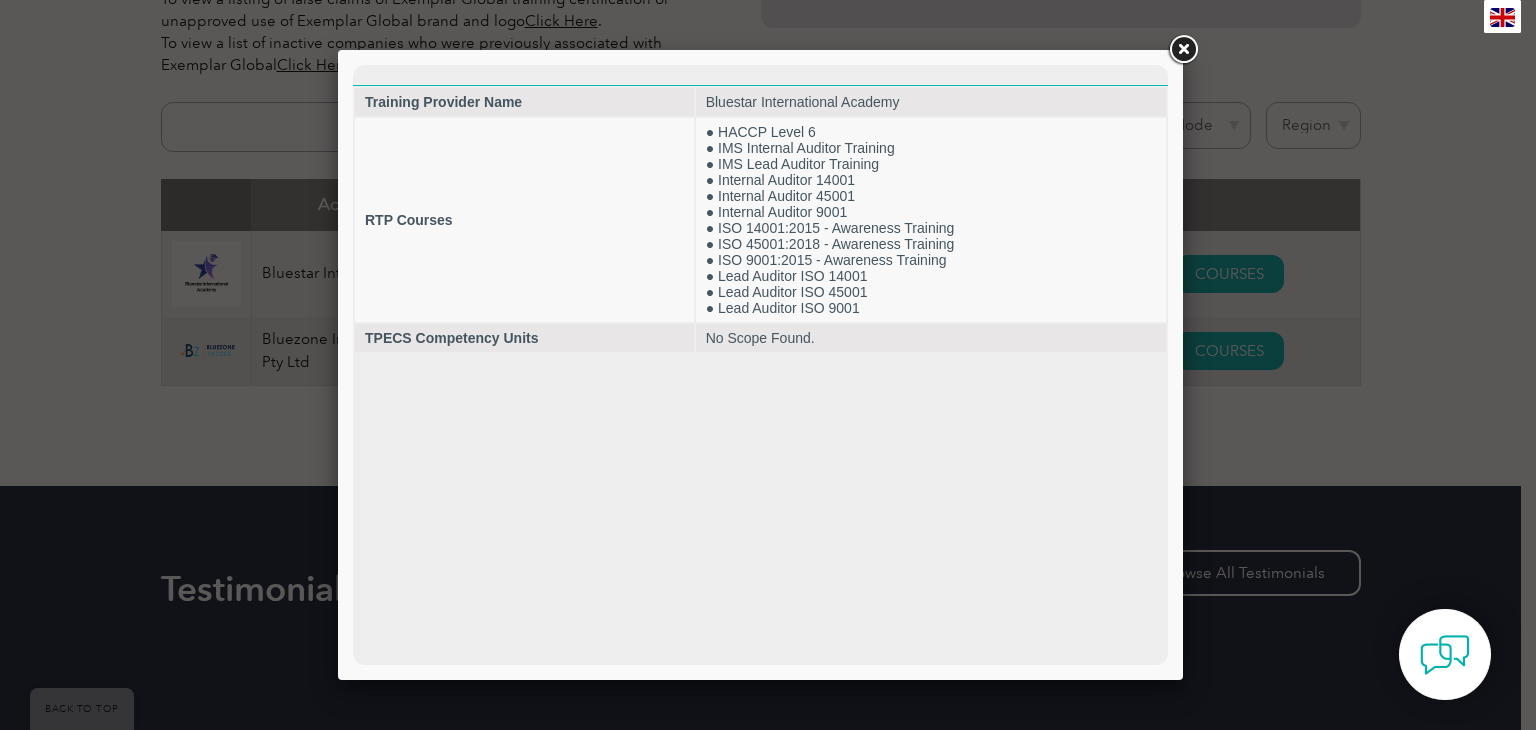 click at bounding box center [1183, 50] 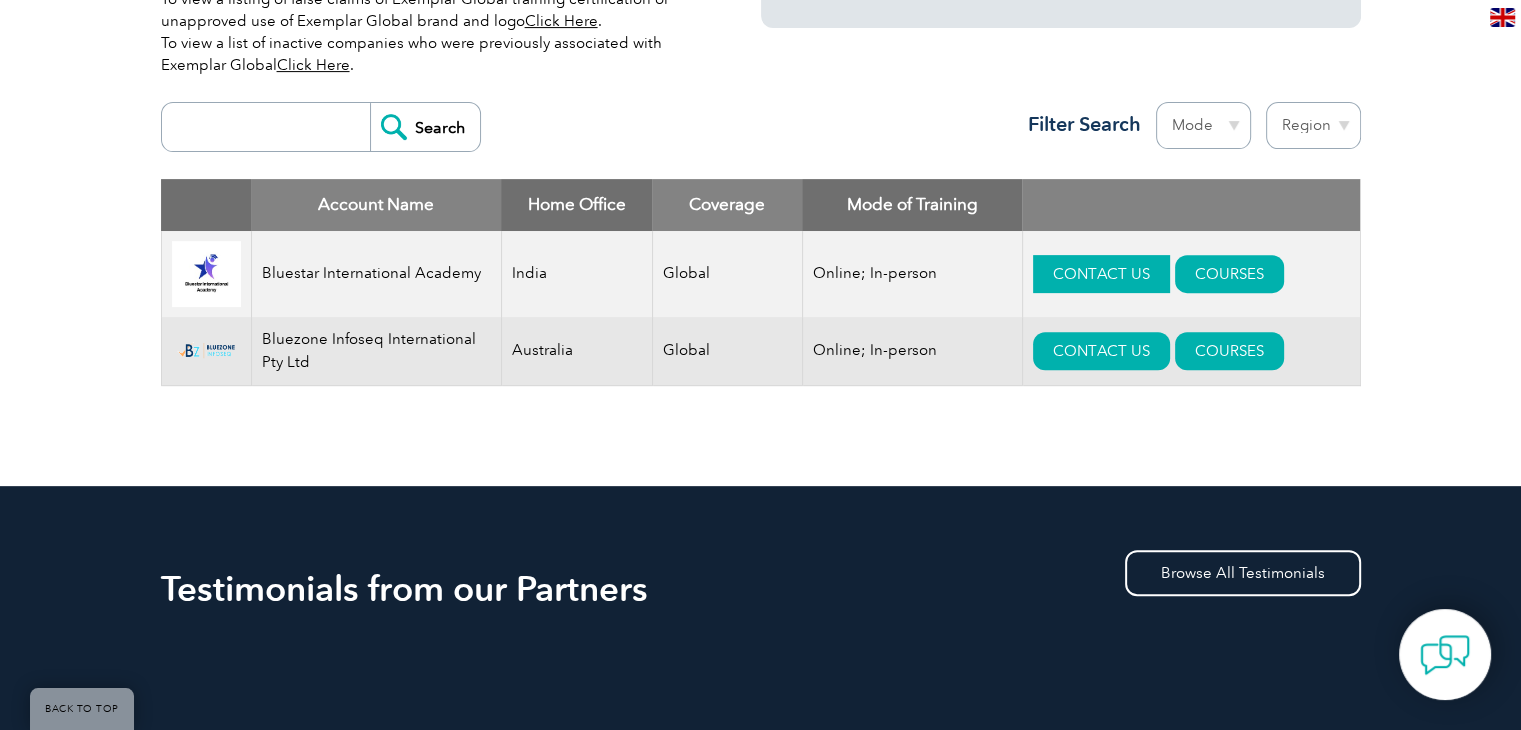 click on "CONTACT US" at bounding box center [1101, 274] 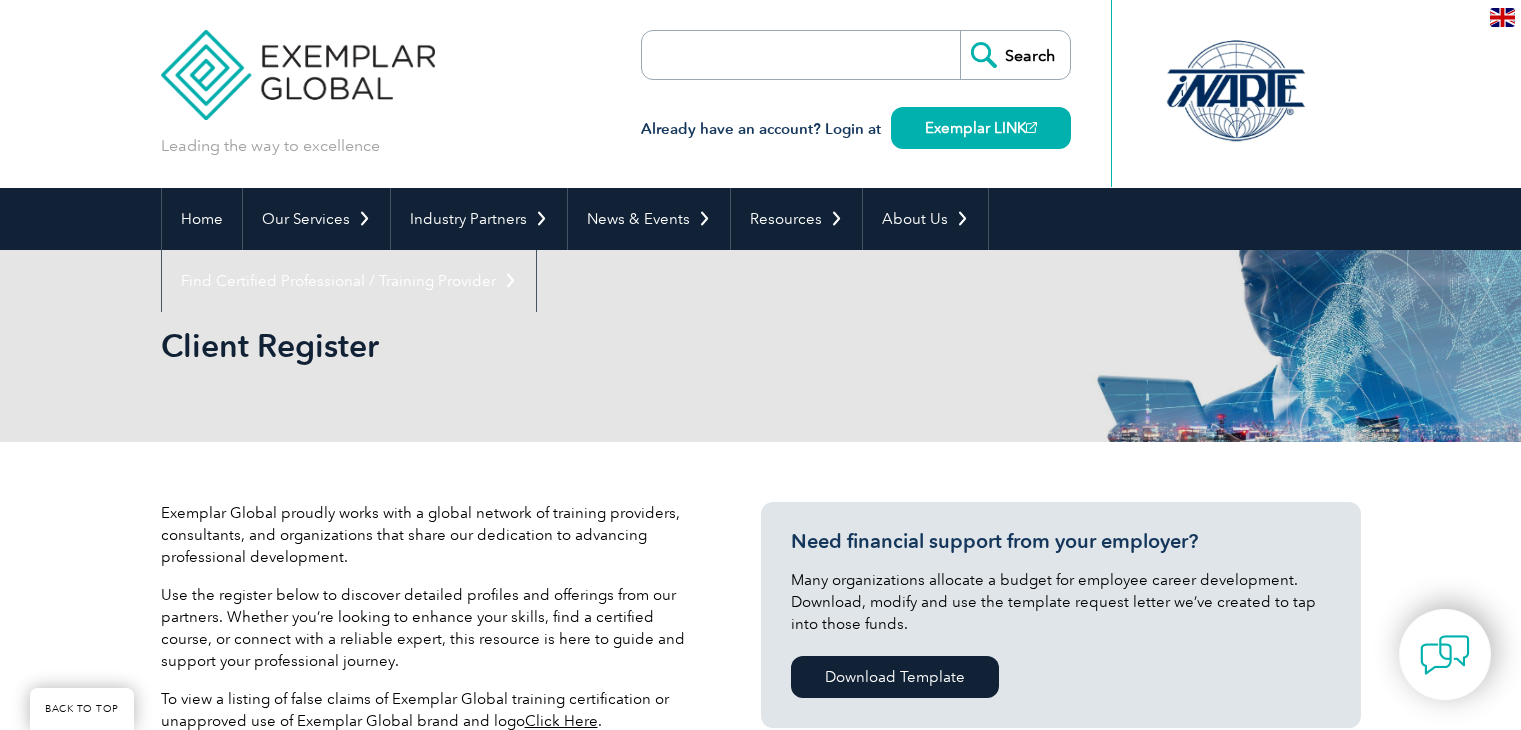 scroll, scrollTop: 632, scrollLeft: 0, axis: vertical 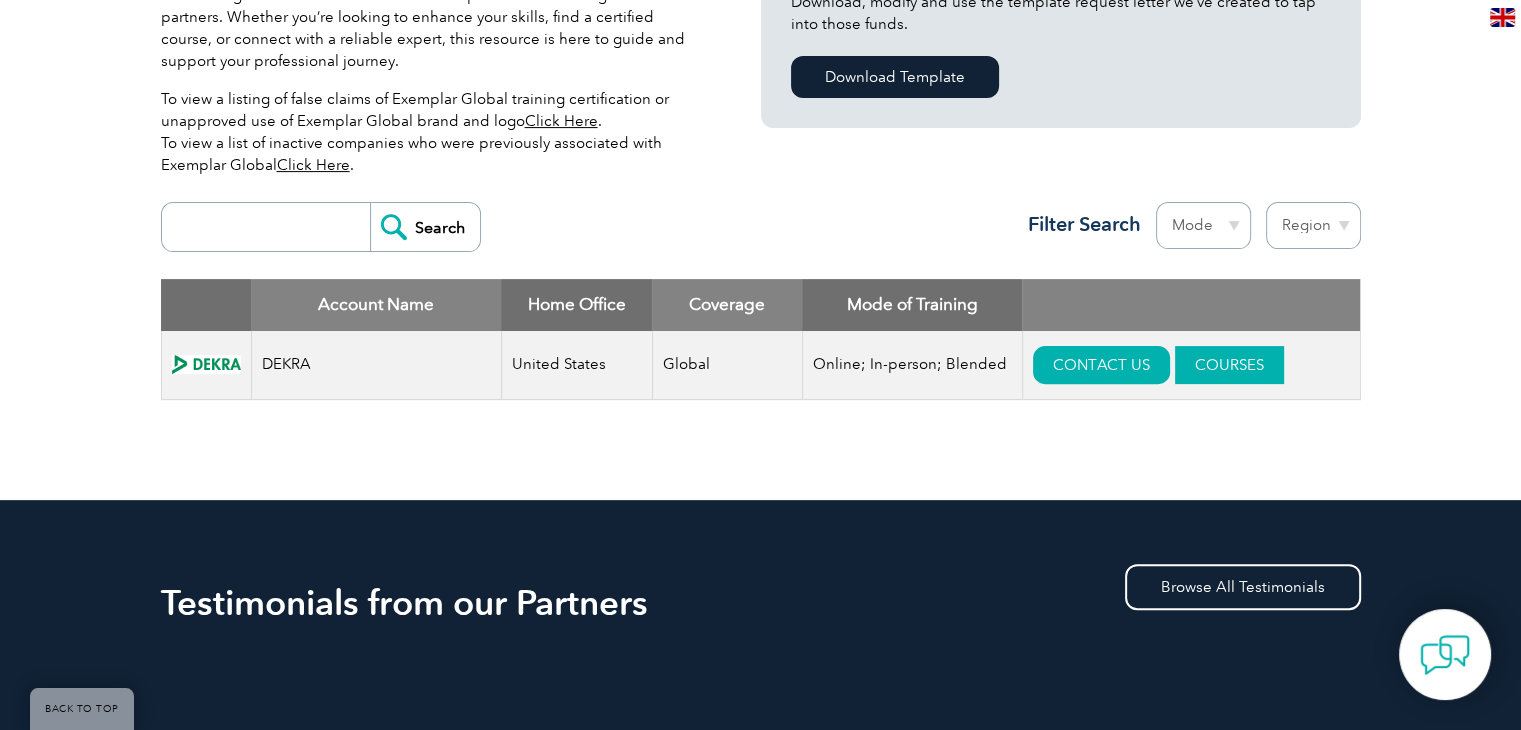 click on "COURSES" at bounding box center (1229, 365) 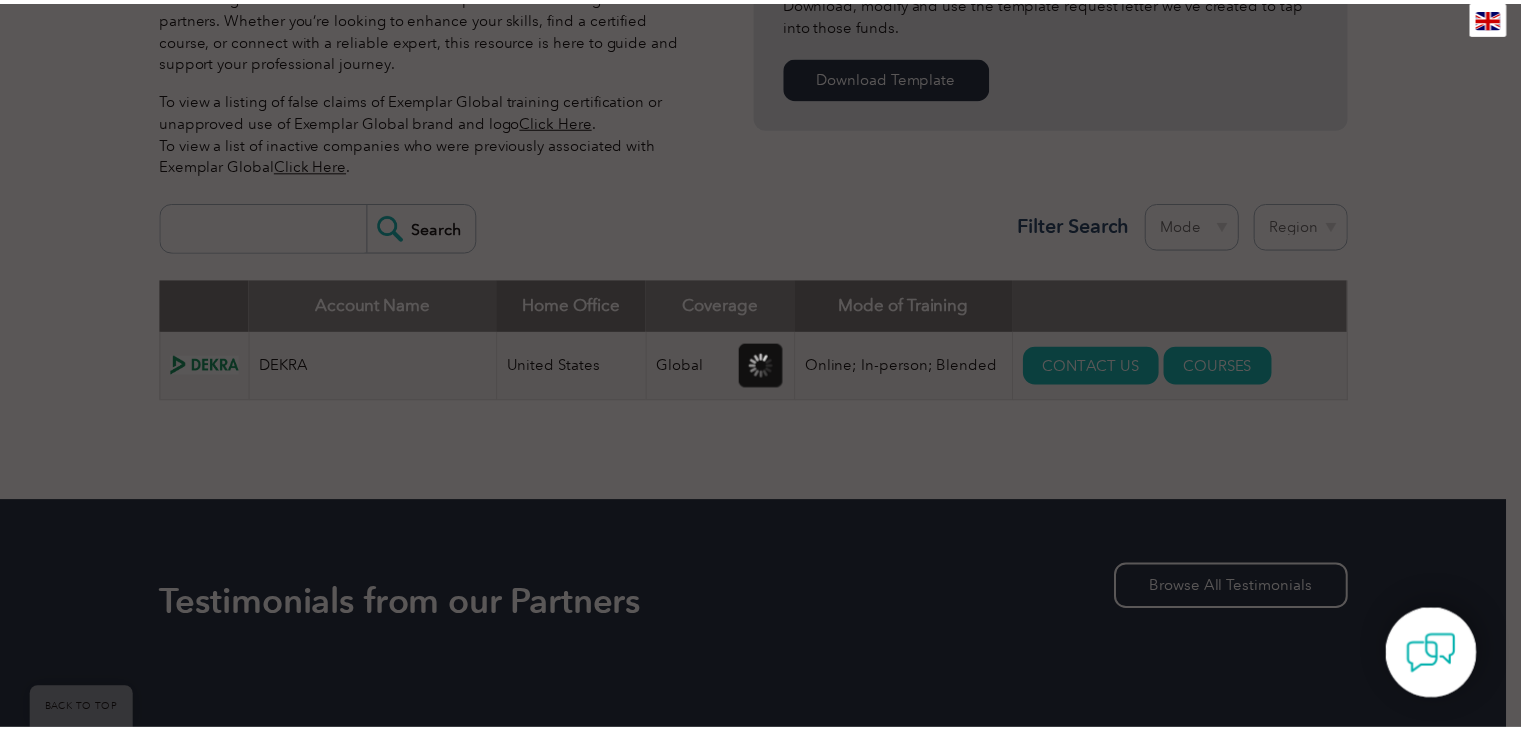 scroll, scrollTop: 0, scrollLeft: 0, axis: both 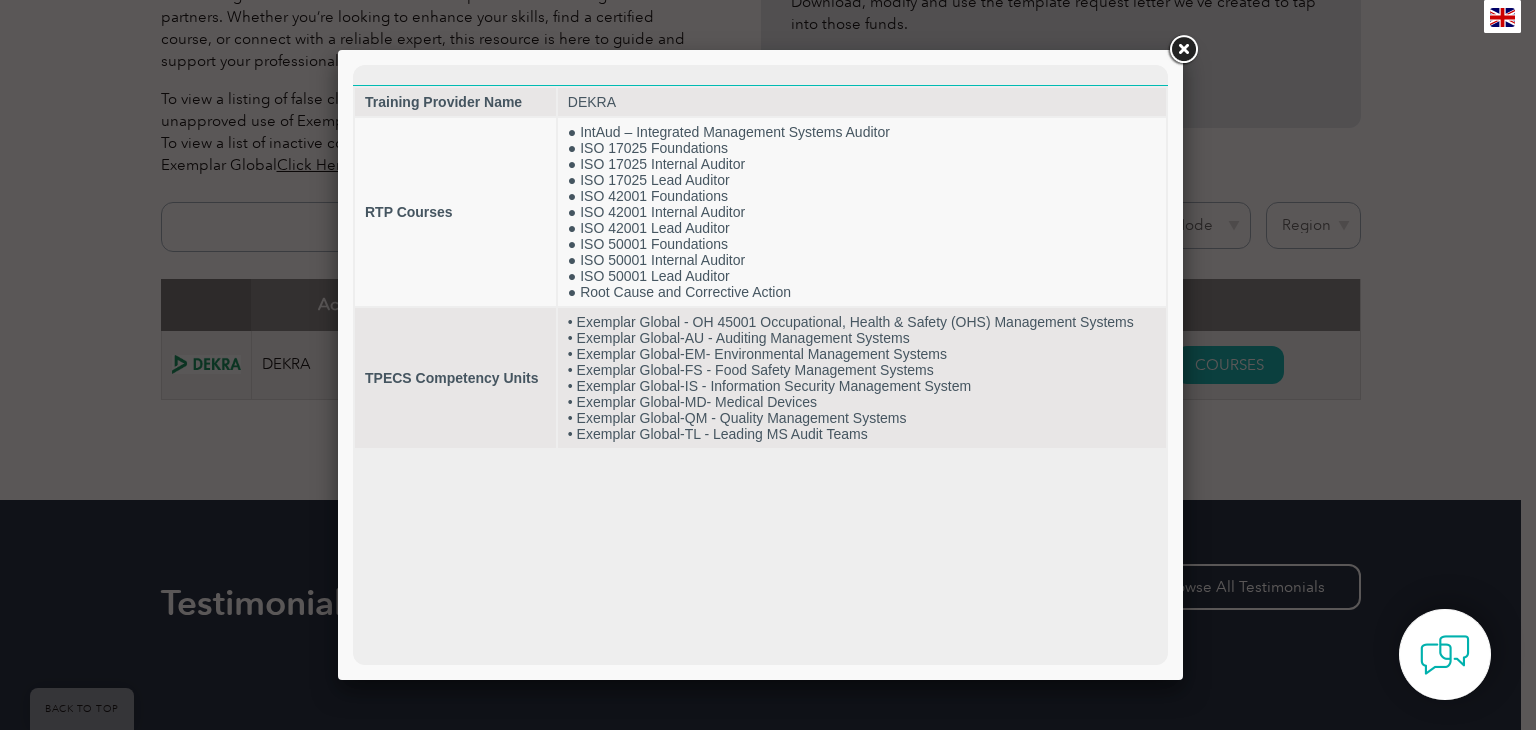 click at bounding box center (1183, 50) 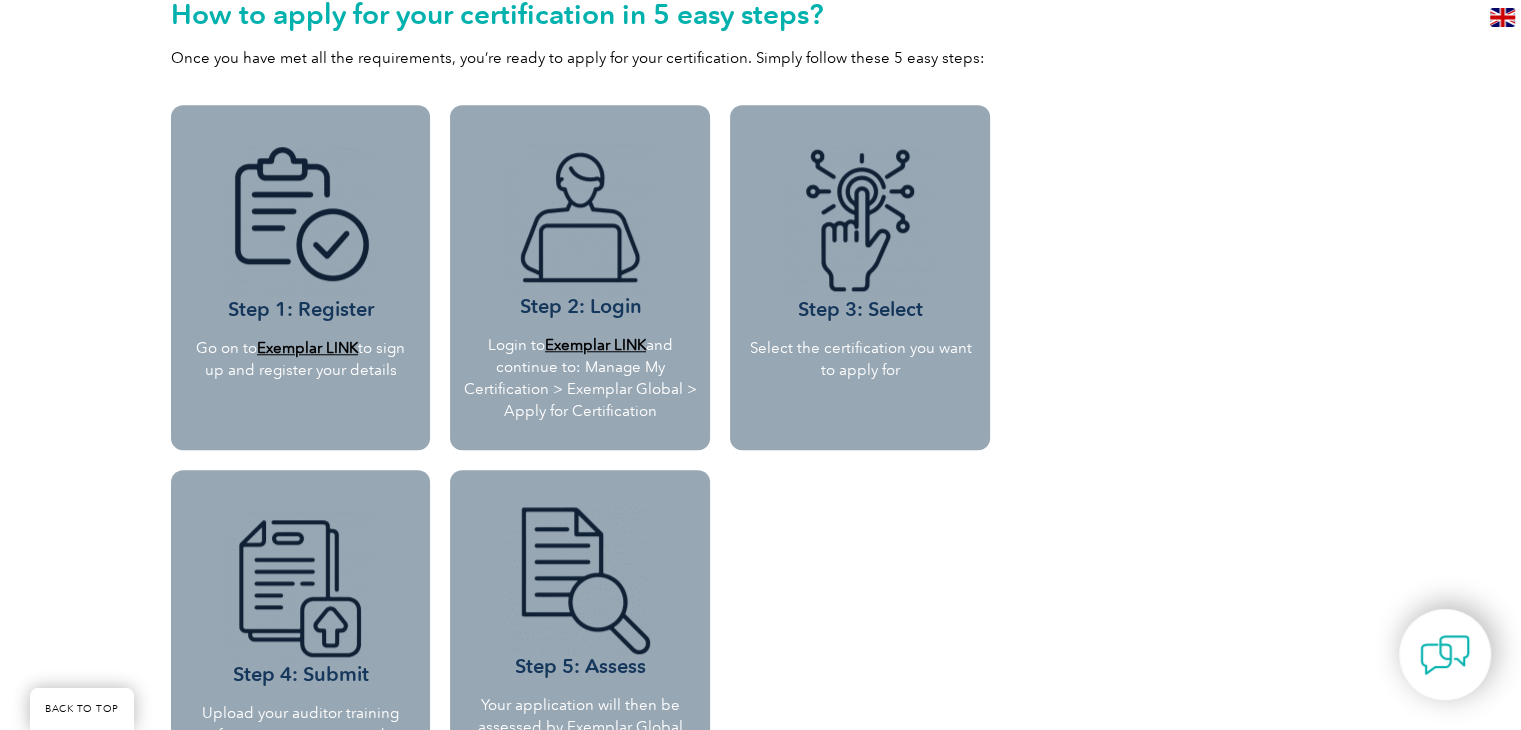 scroll, scrollTop: 1792, scrollLeft: 0, axis: vertical 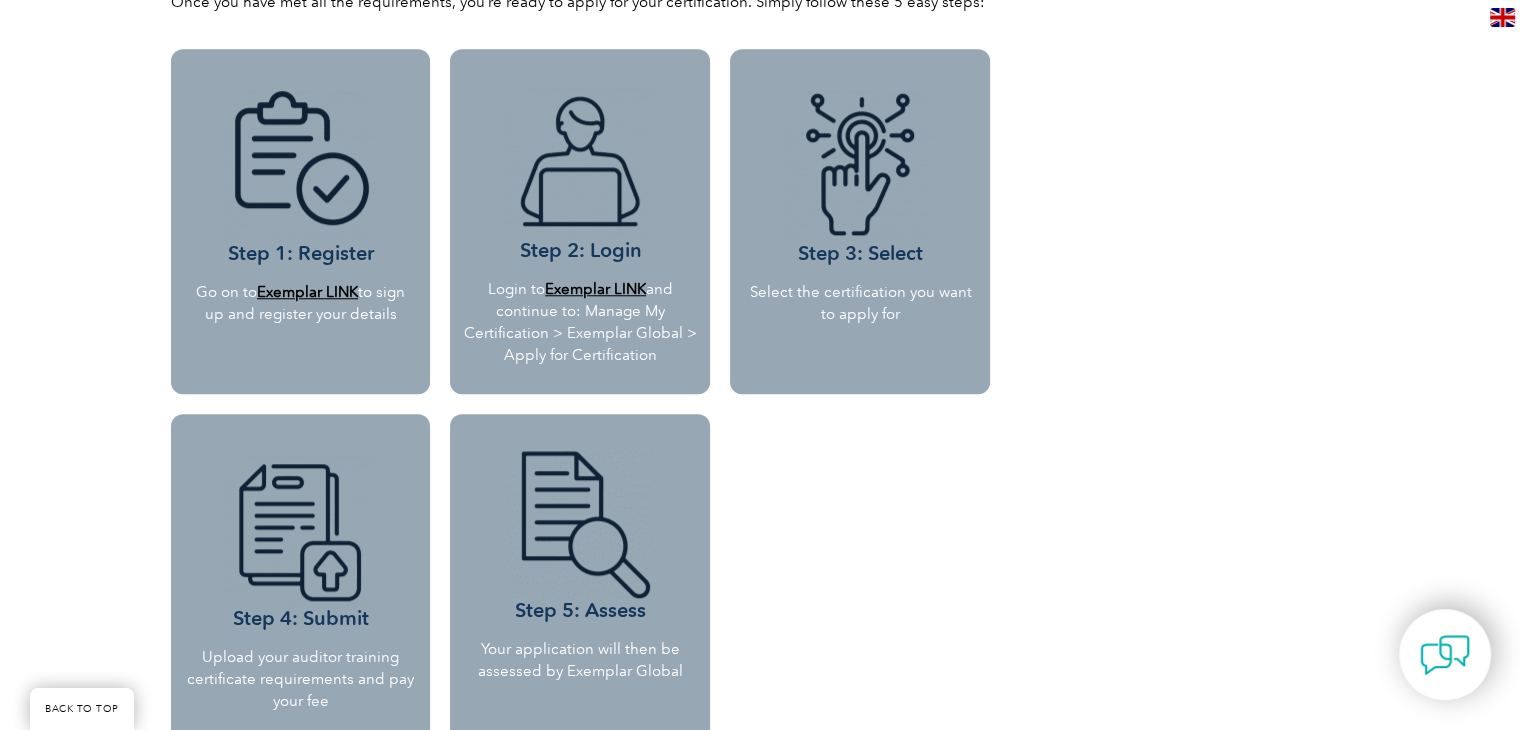 click on "Exemplar LINK" at bounding box center [307, 292] 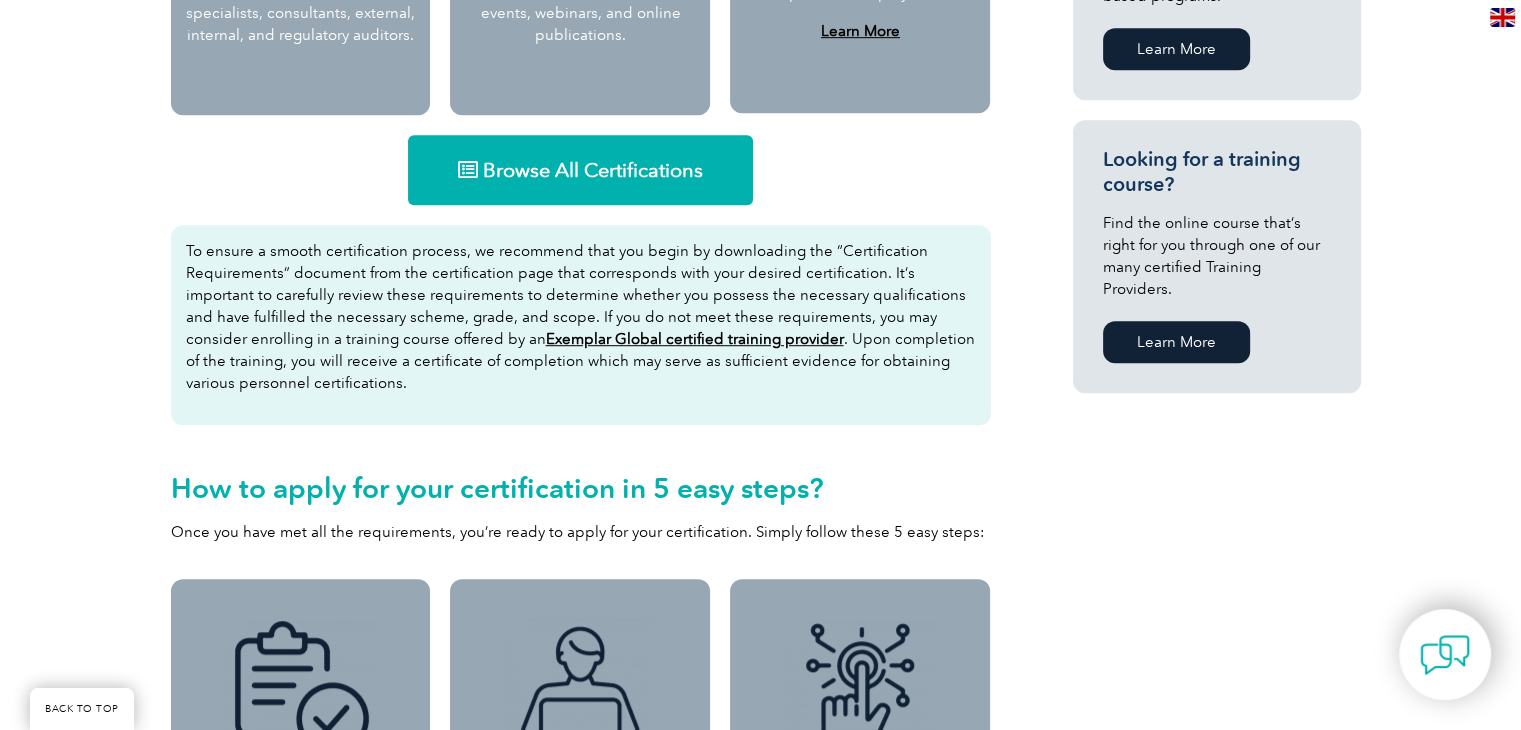 scroll, scrollTop: 1292, scrollLeft: 0, axis: vertical 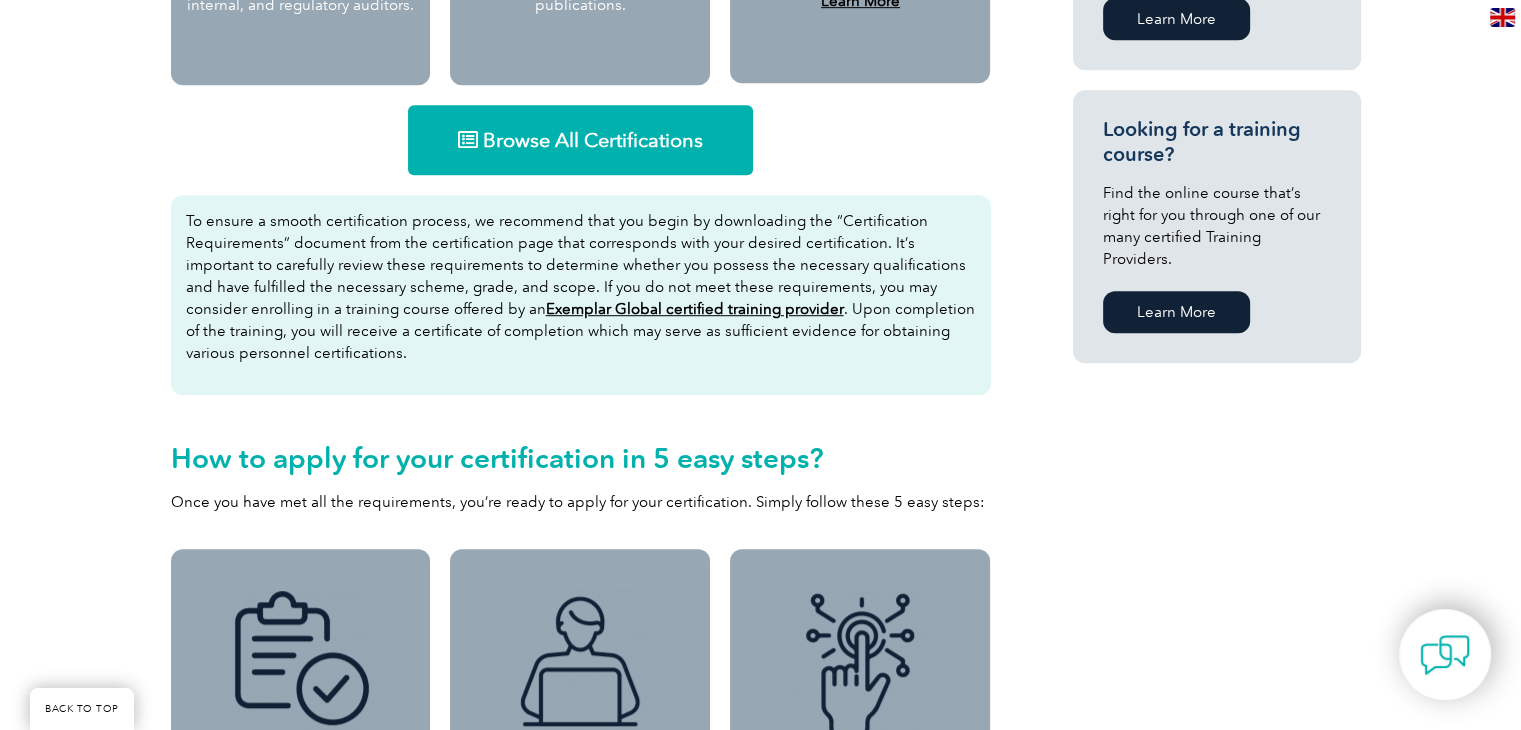 click on "Exemplar Global certified training provider" at bounding box center [695, 309] 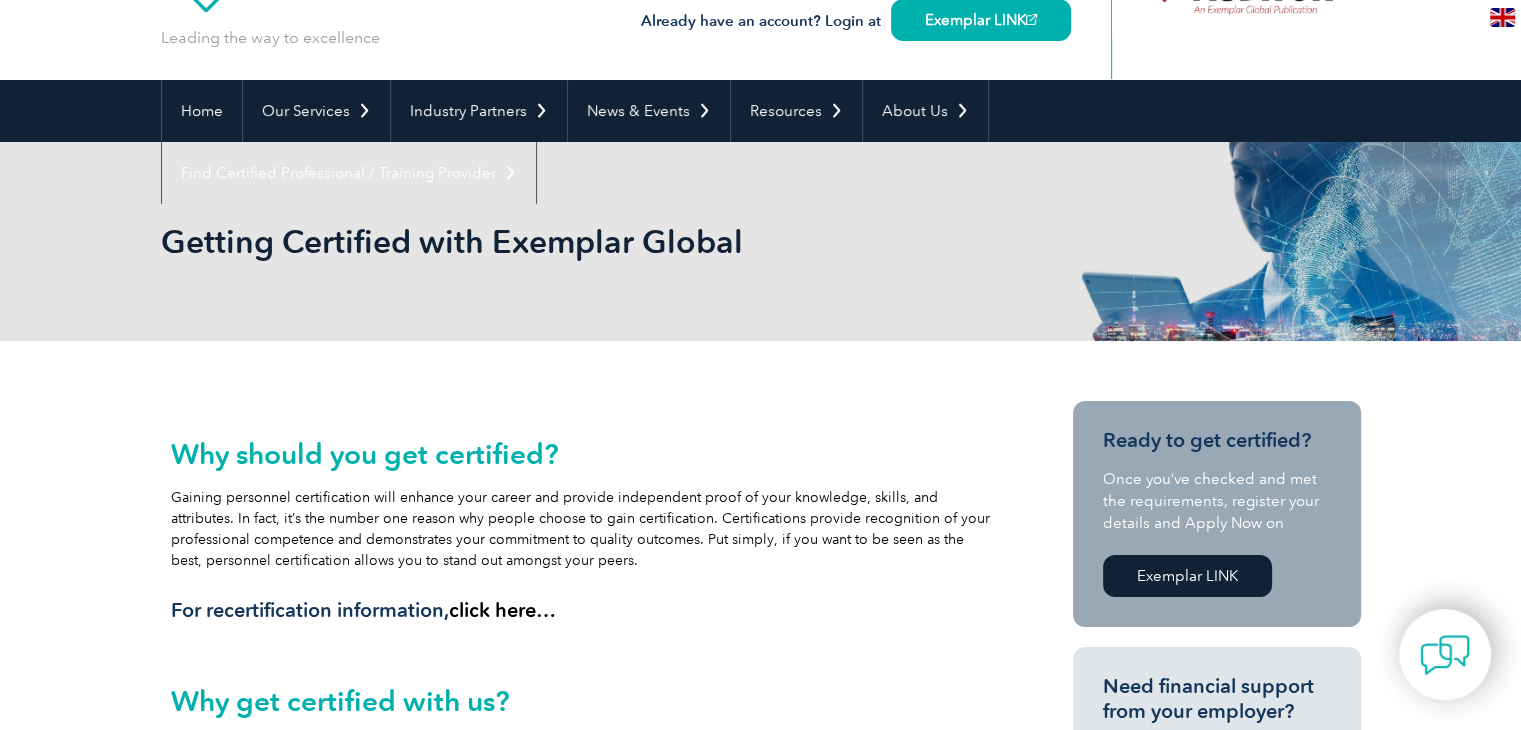 scroll, scrollTop: 0, scrollLeft: 0, axis: both 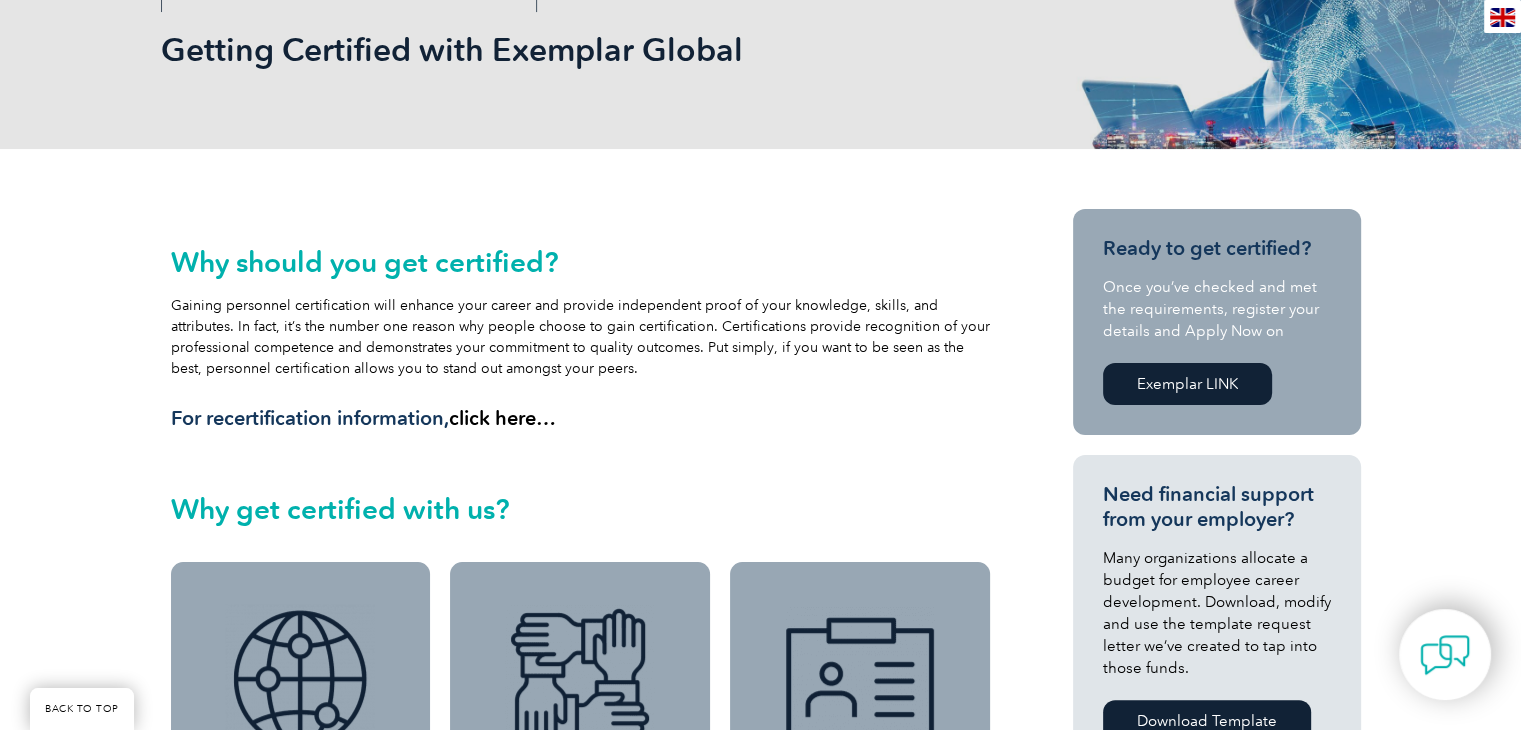 click on "Exemplar LINK" at bounding box center (1187, 384) 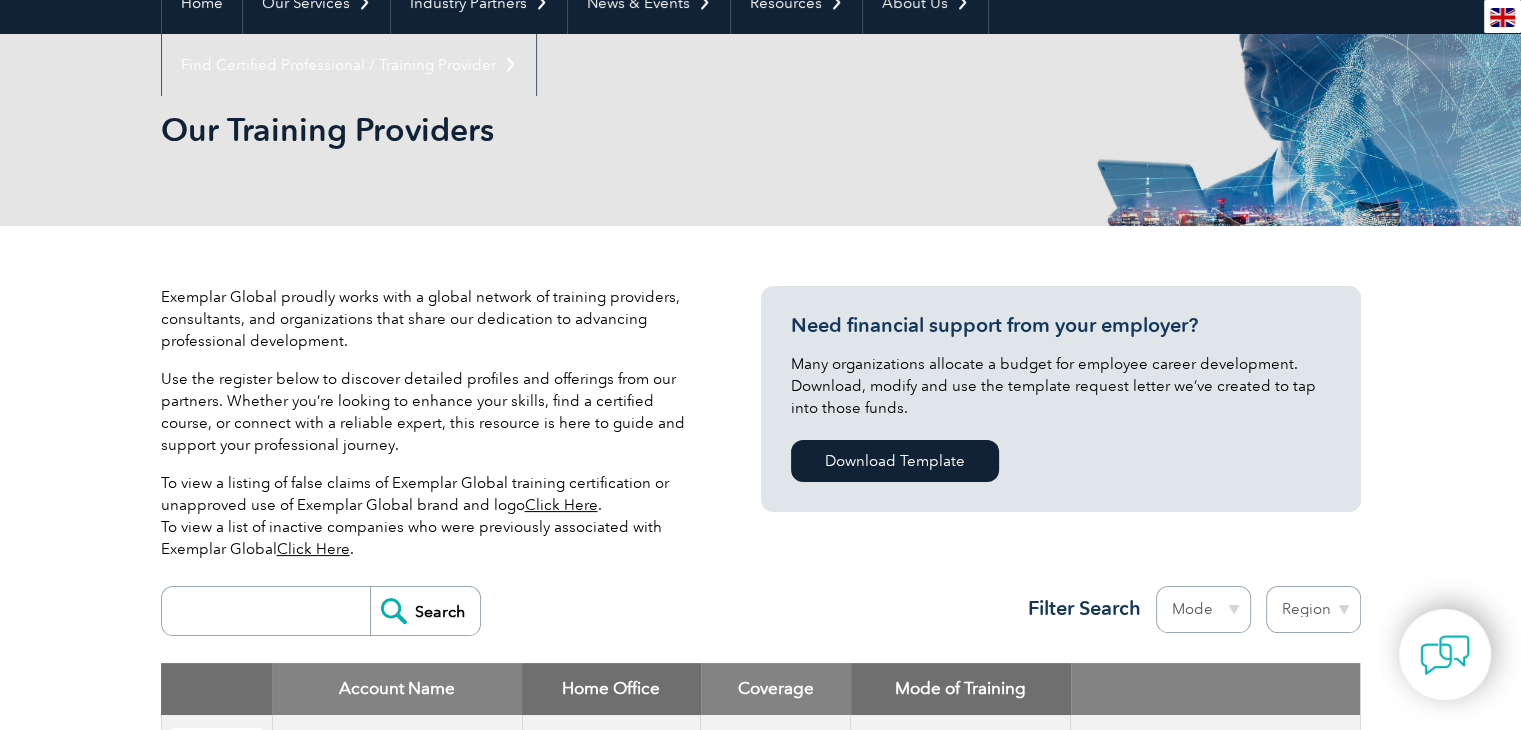 scroll, scrollTop: 0, scrollLeft: 0, axis: both 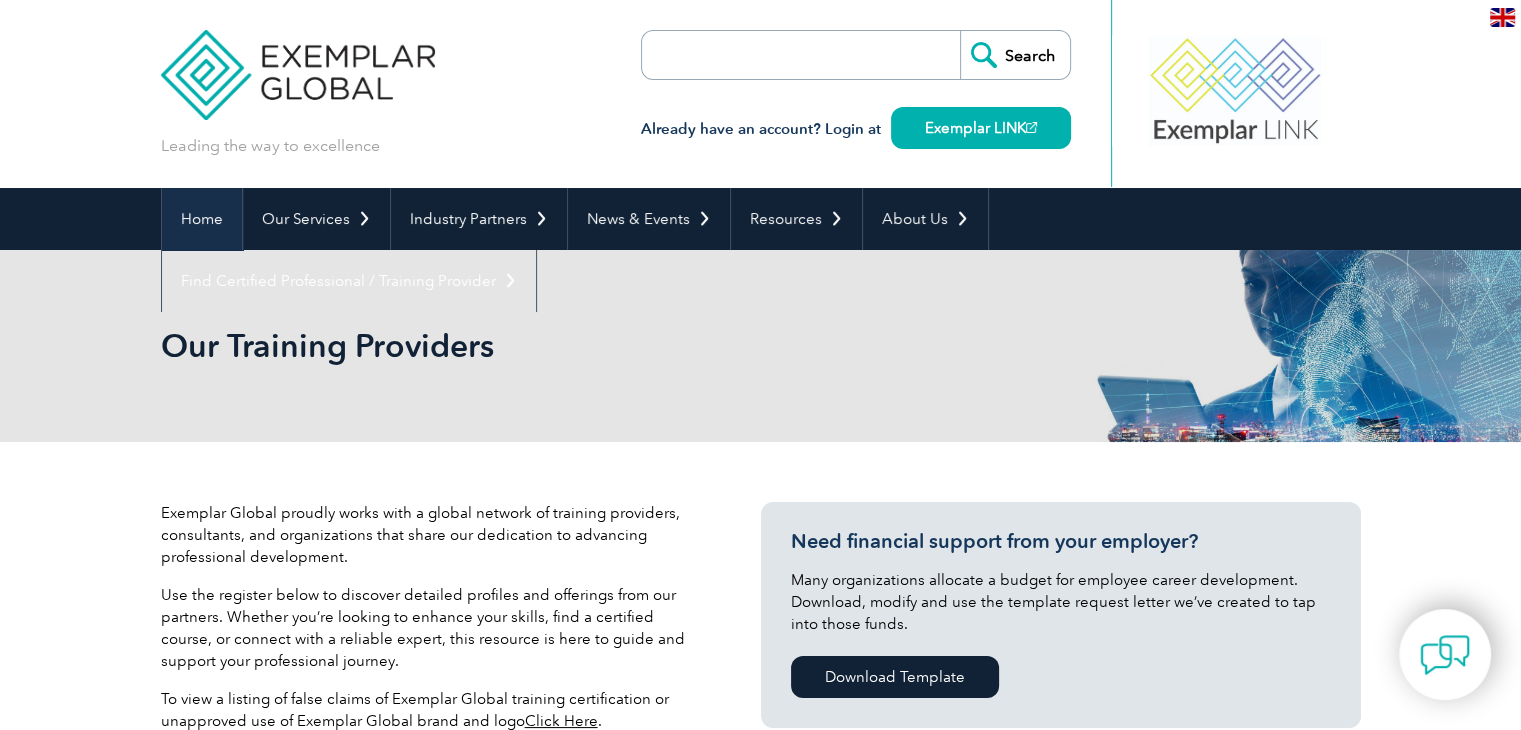 click on "Home" at bounding box center [202, 219] 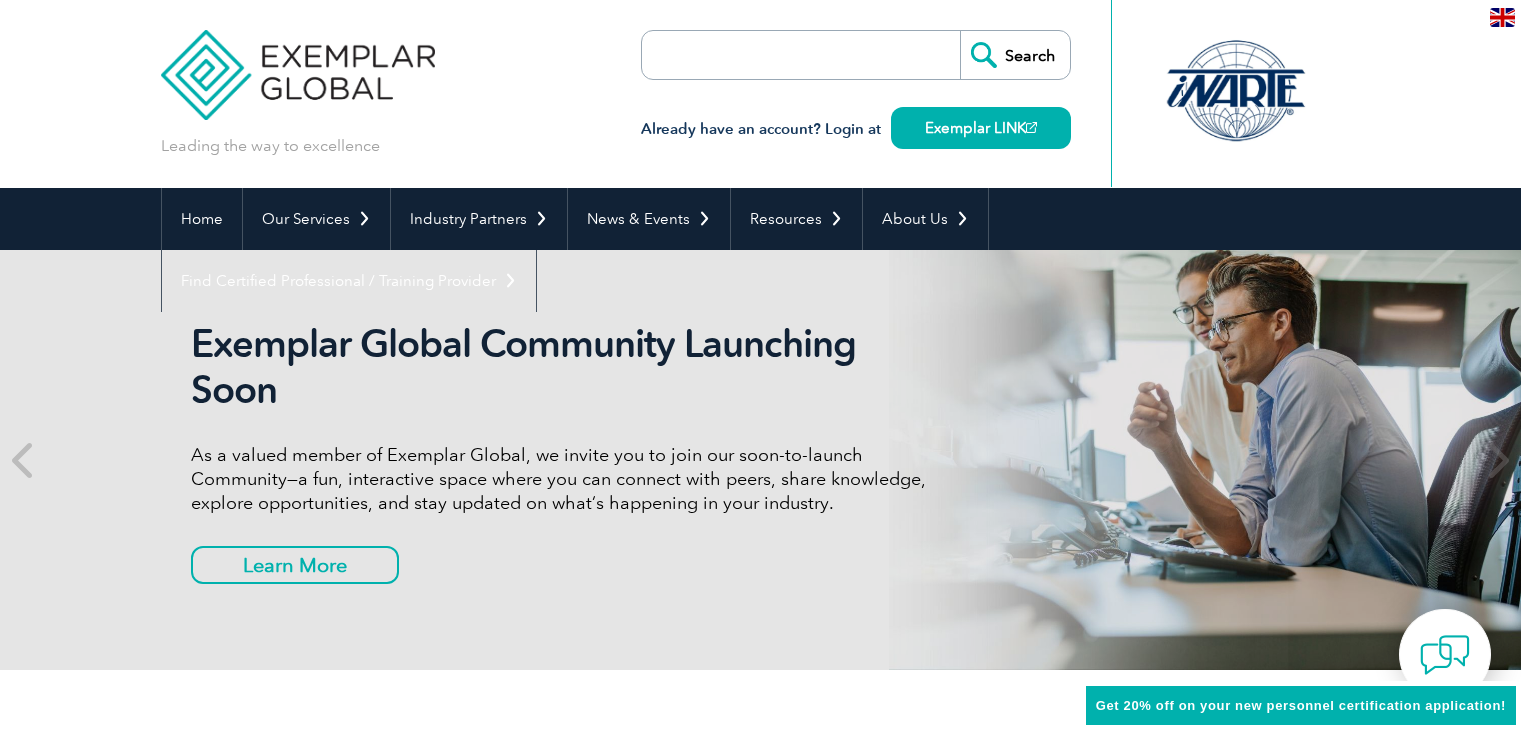 scroll, scrollTop: 0, scrollLeft: 0, axis: both 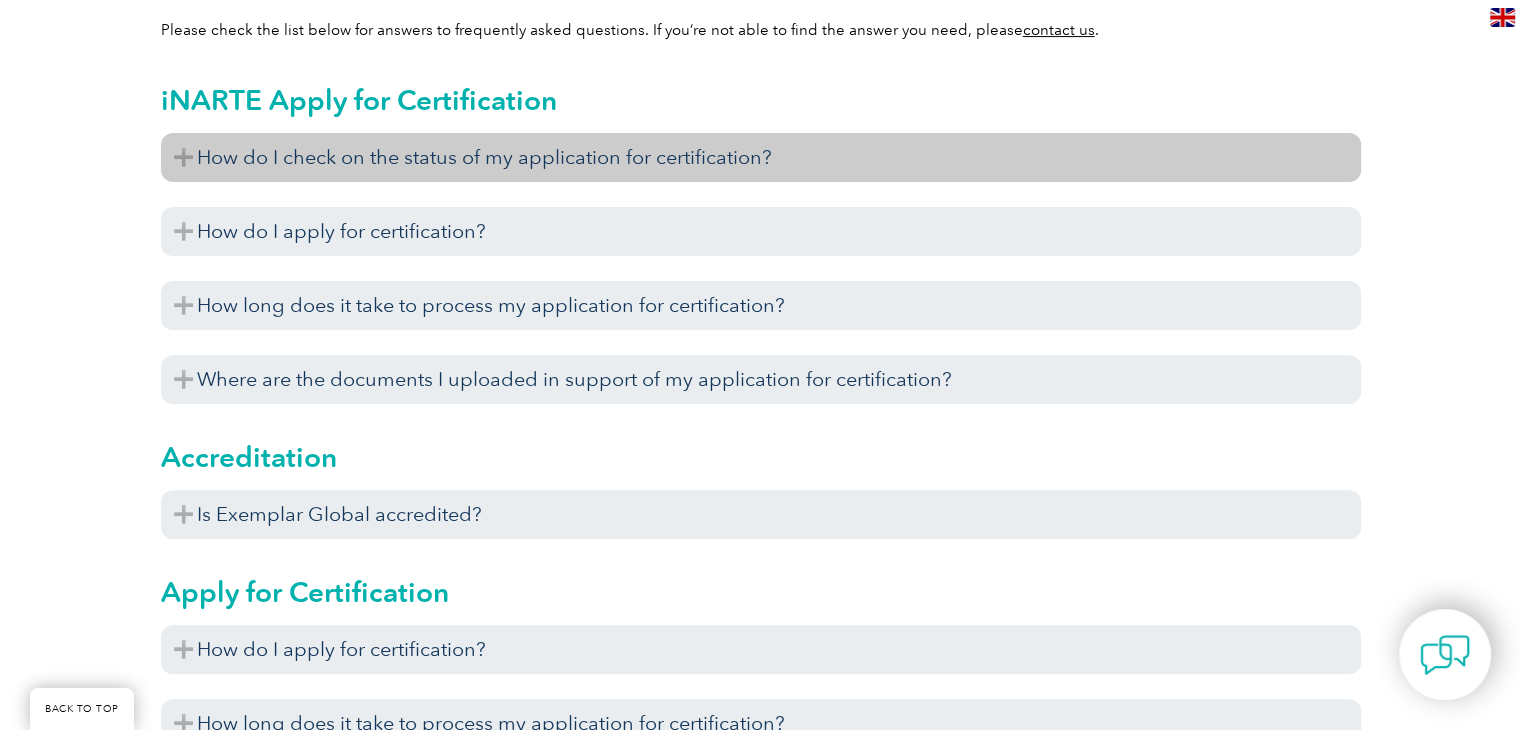 click on "How do I check on the status of my application for certification?" at bounding box center (761, 157) 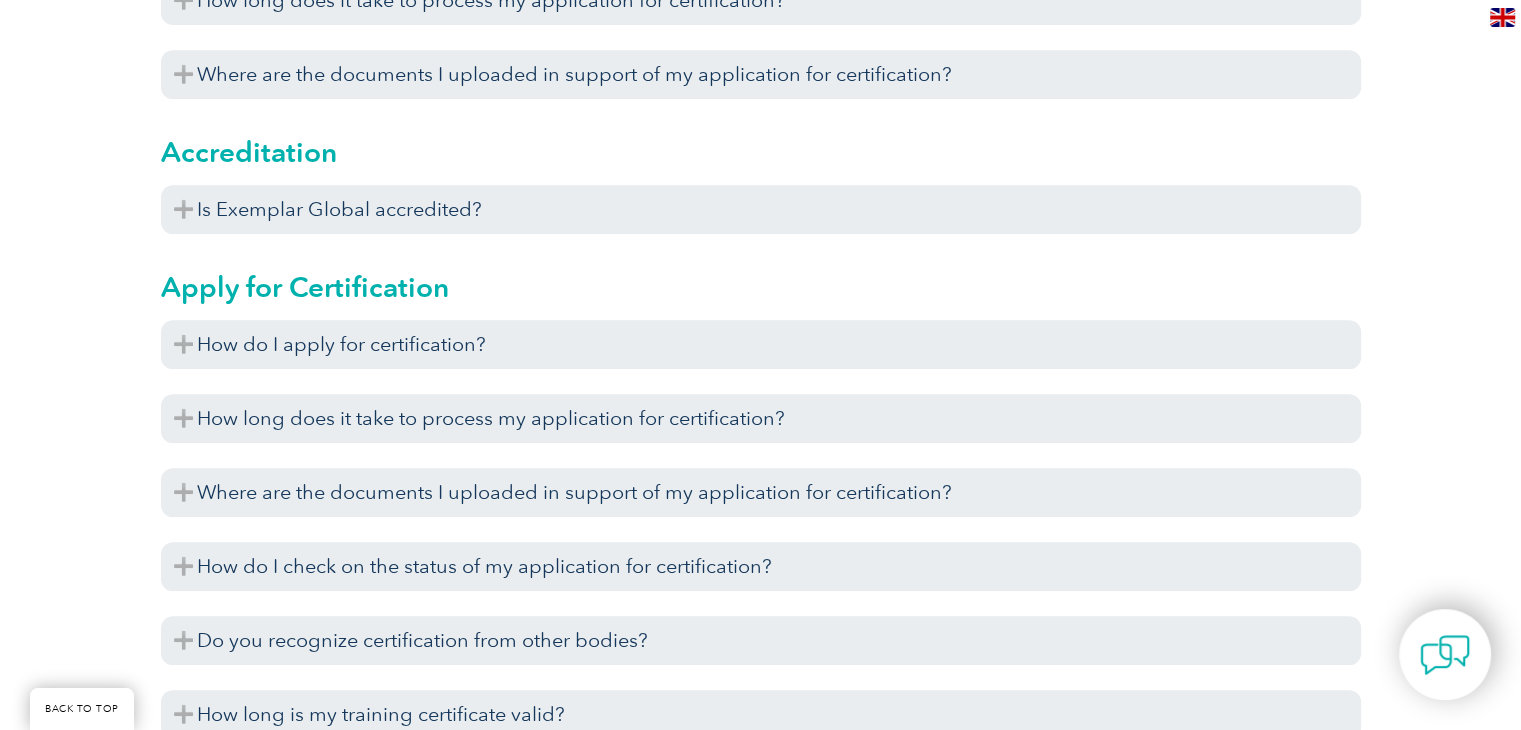 scroll, scrollTop: 1000, scrollLeft: 0, axis: vertical 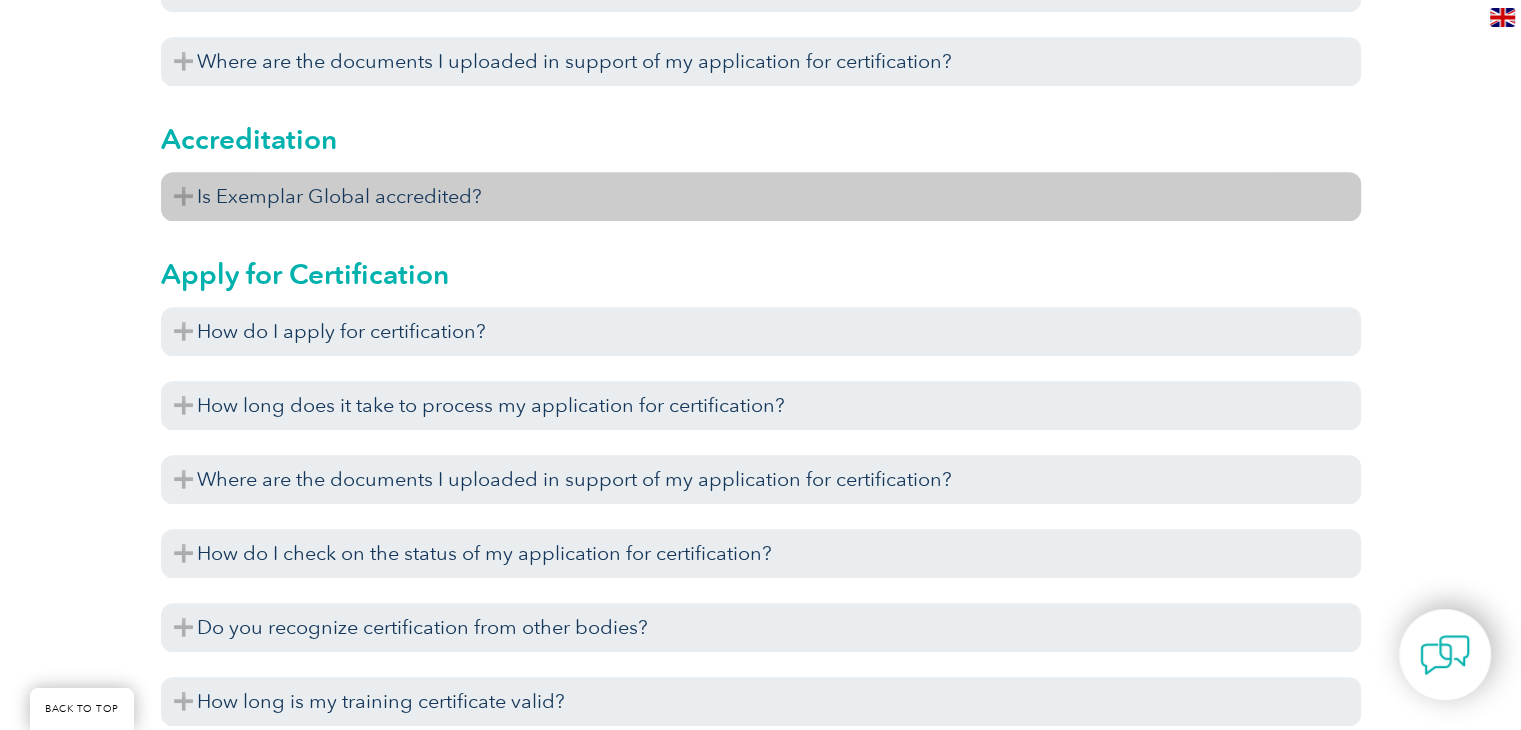 click on "Is Exemplar Global accredited?" at bounding box center [761, 196] 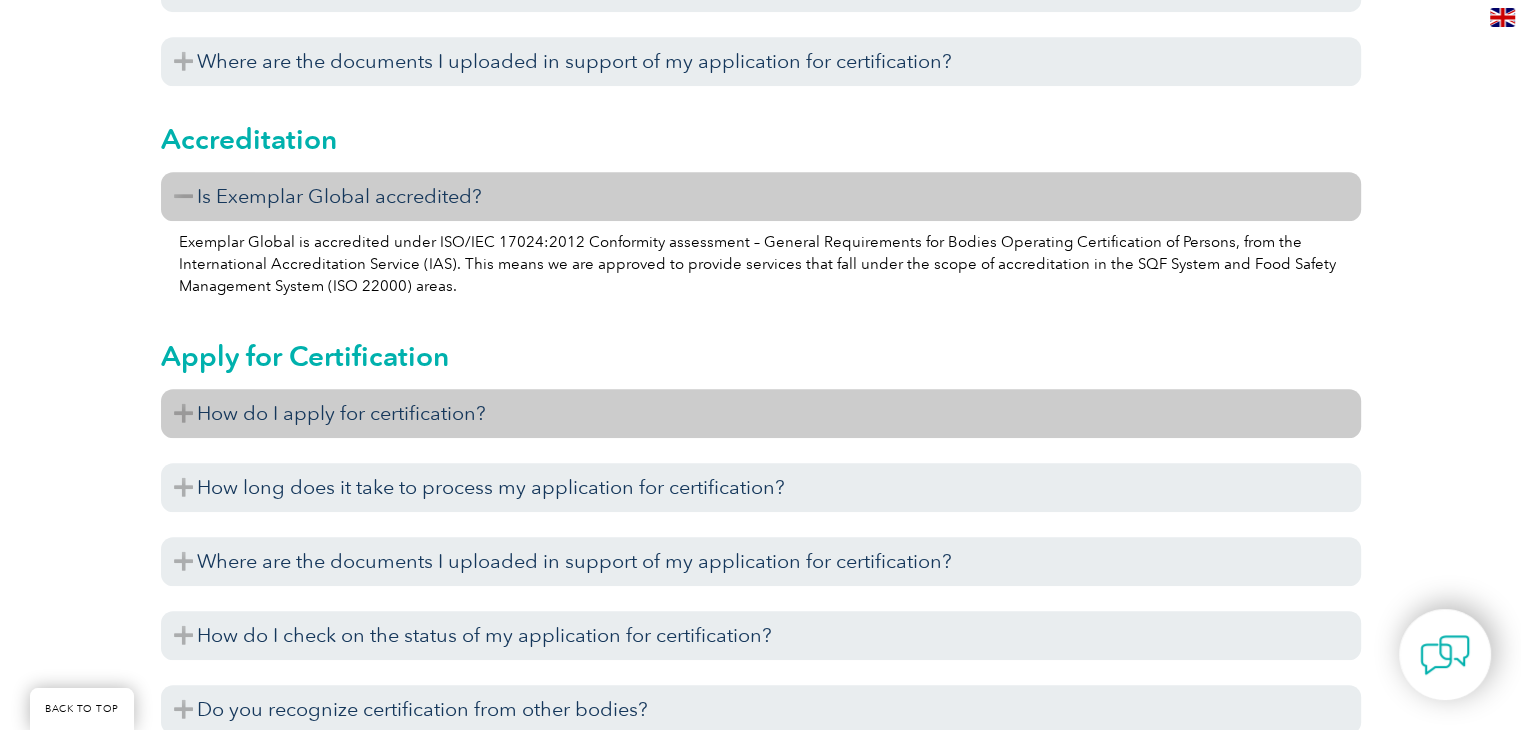 click on "How do I apply for certification?" at bounding box center [761, 413] 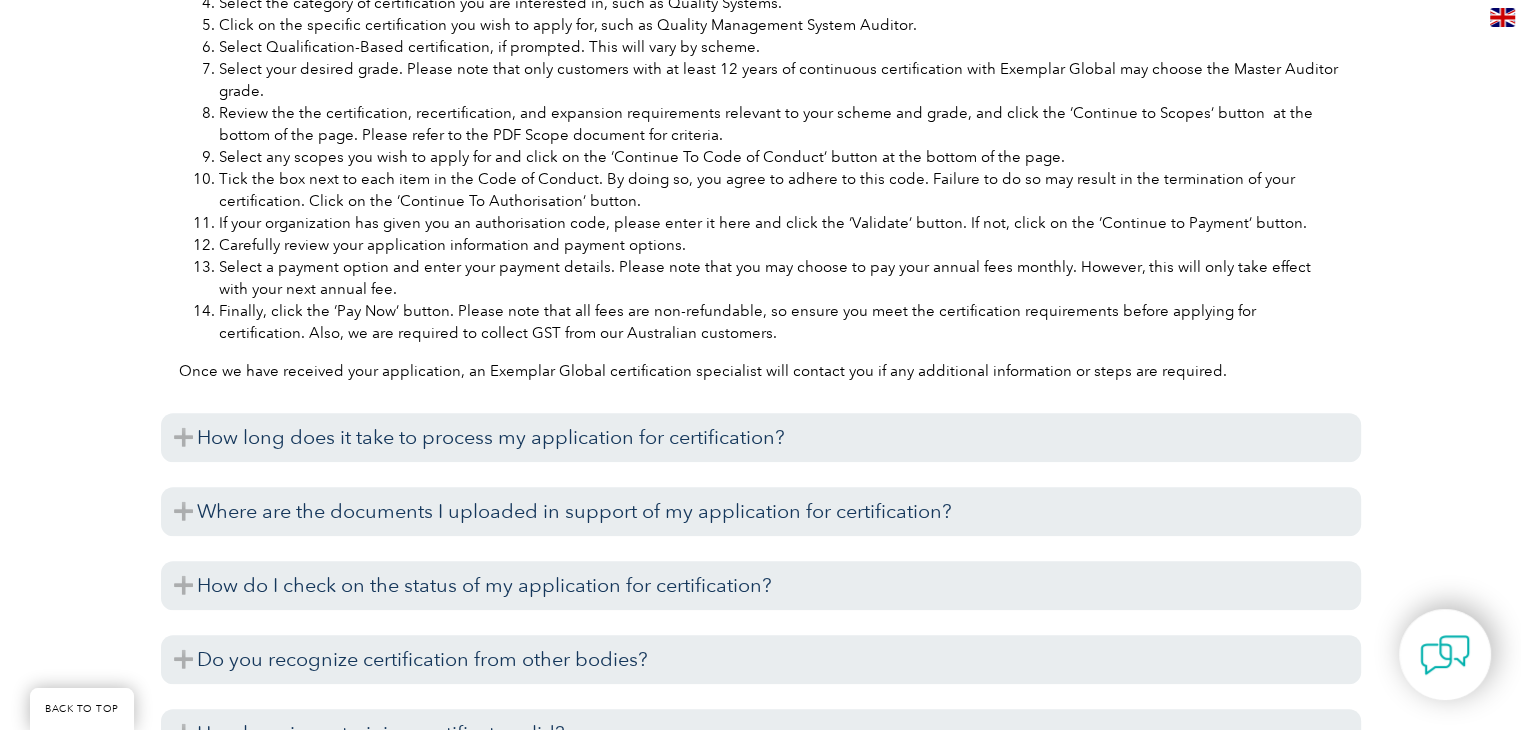 scroll, scrollTop: 1900, scrollLeft: 0, axis: vertical 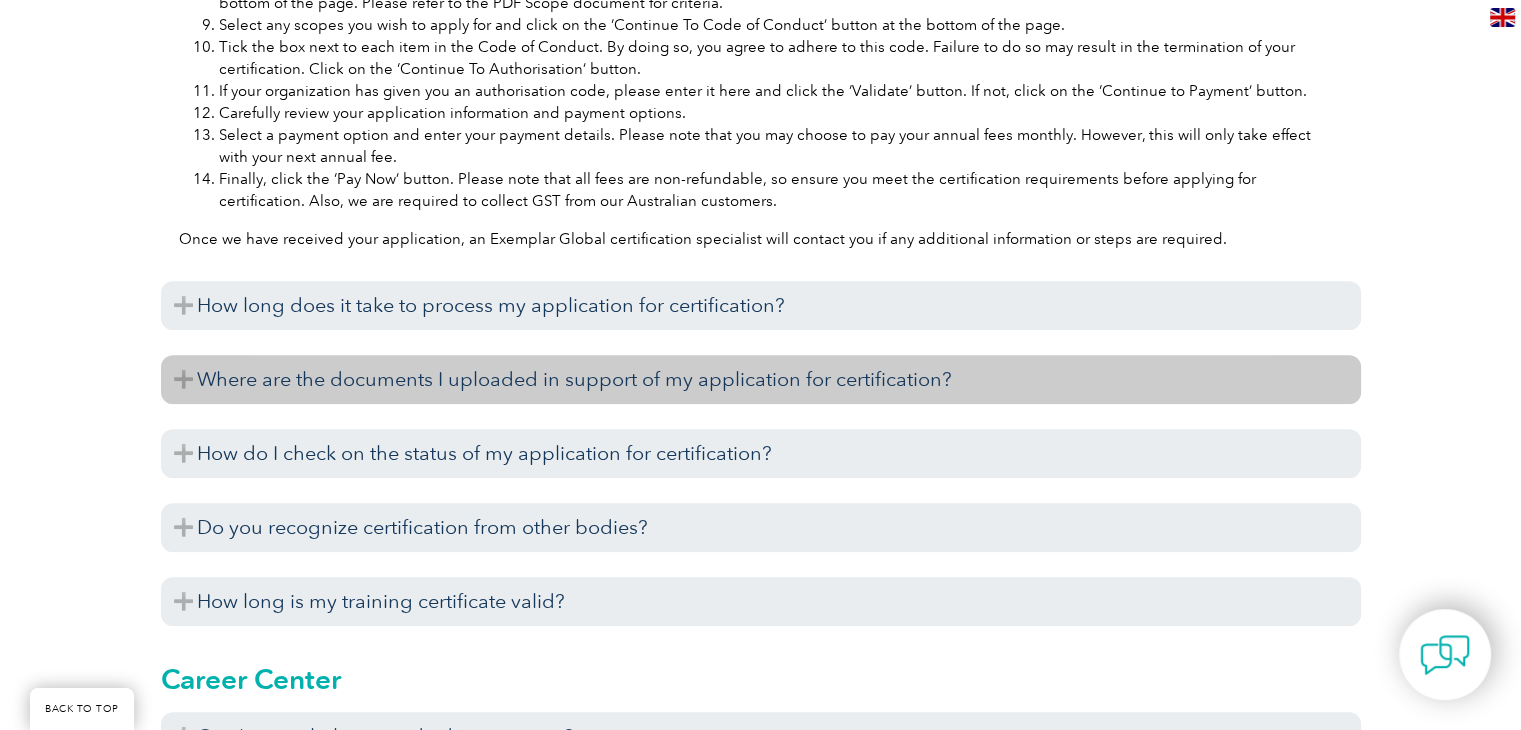 click on "Where are the documents I uploaded in support of my application for certification?" at bounding box center (761, 379) 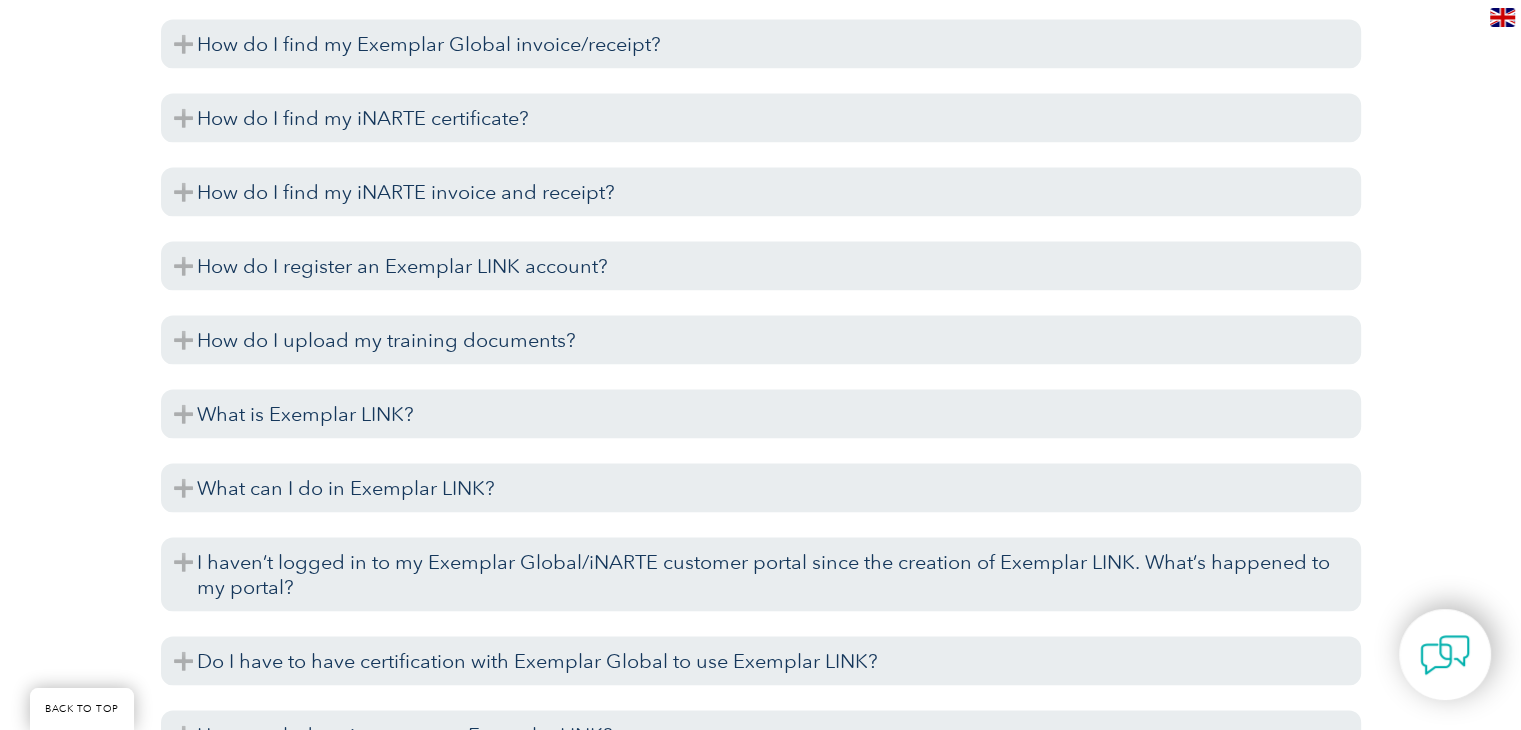 scroll, scrollTop: 3800, scrollLeft: 0, axis: vertical 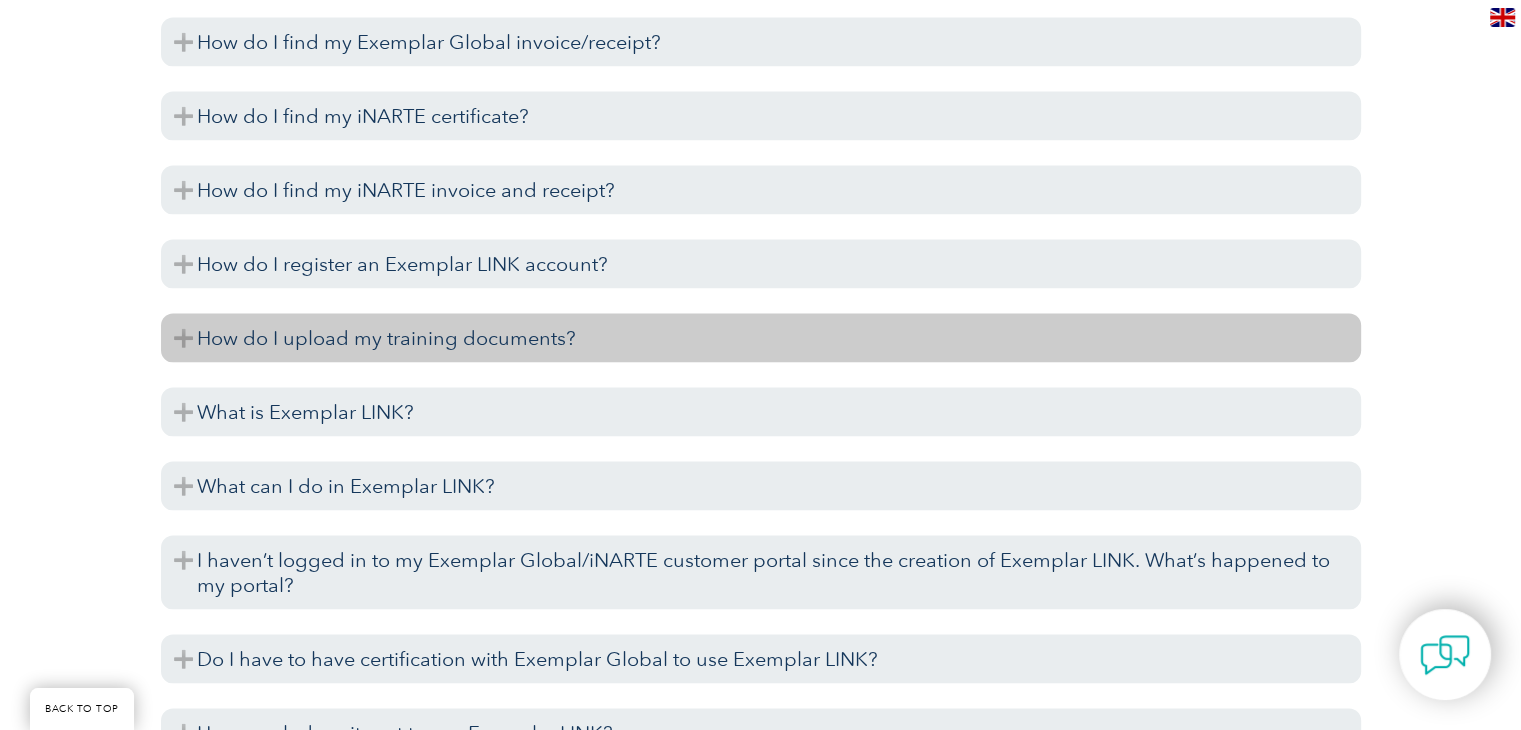 click on "How do I upload my training documents?" at bounding box center (761, 337) 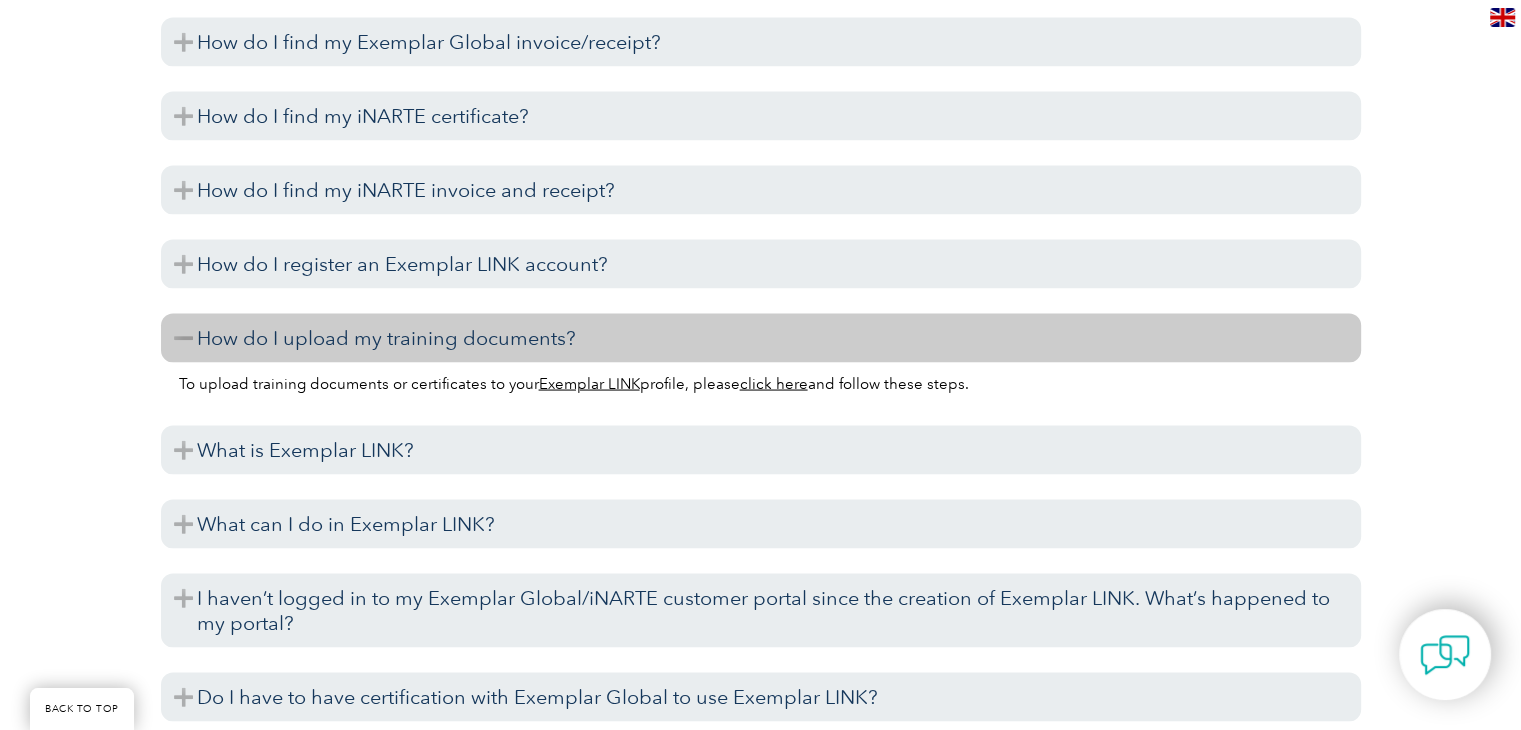 click on "How do I upload my training documents?" at bounding box center [761, 337] 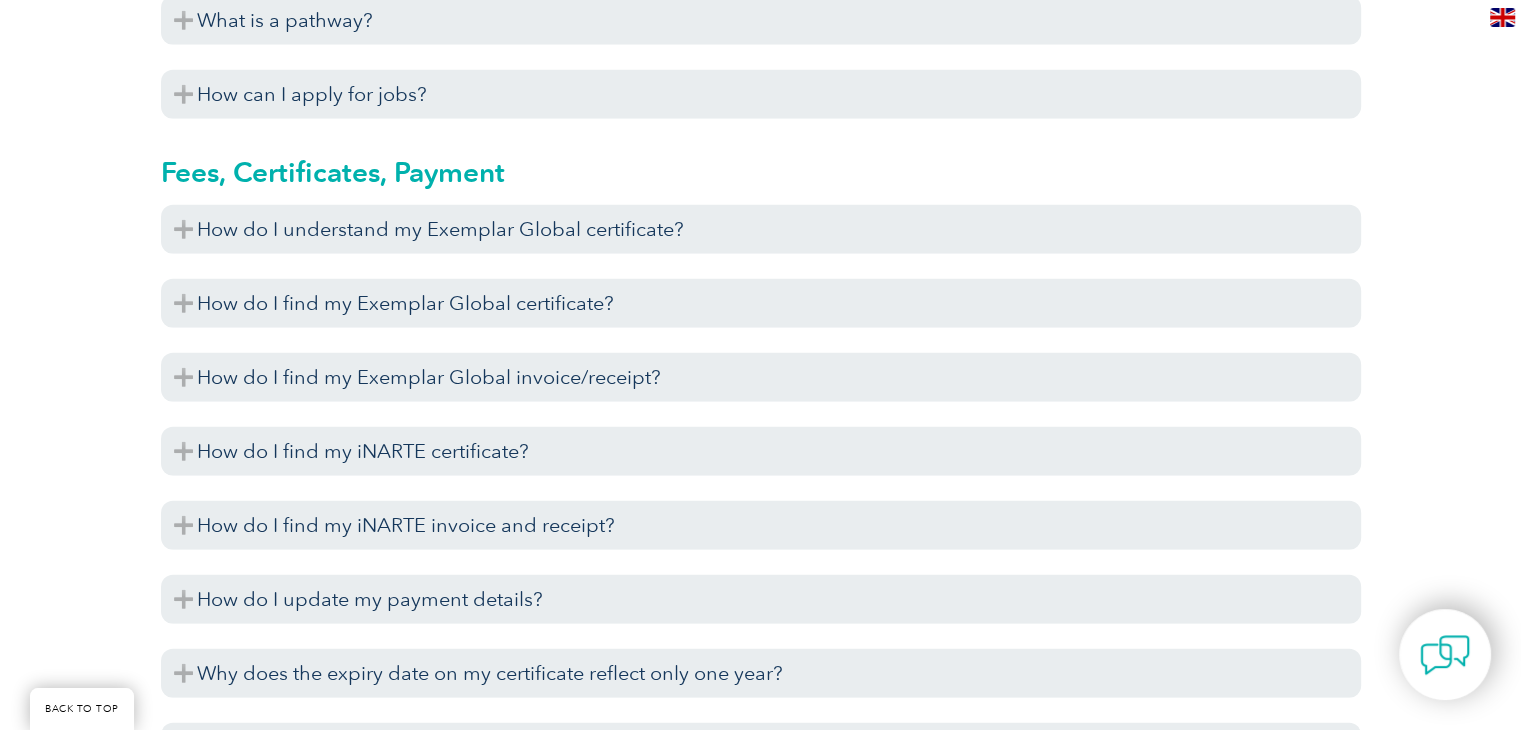 scroll, scrollTop: 5600, scrollLeft: 0, axis: vertical 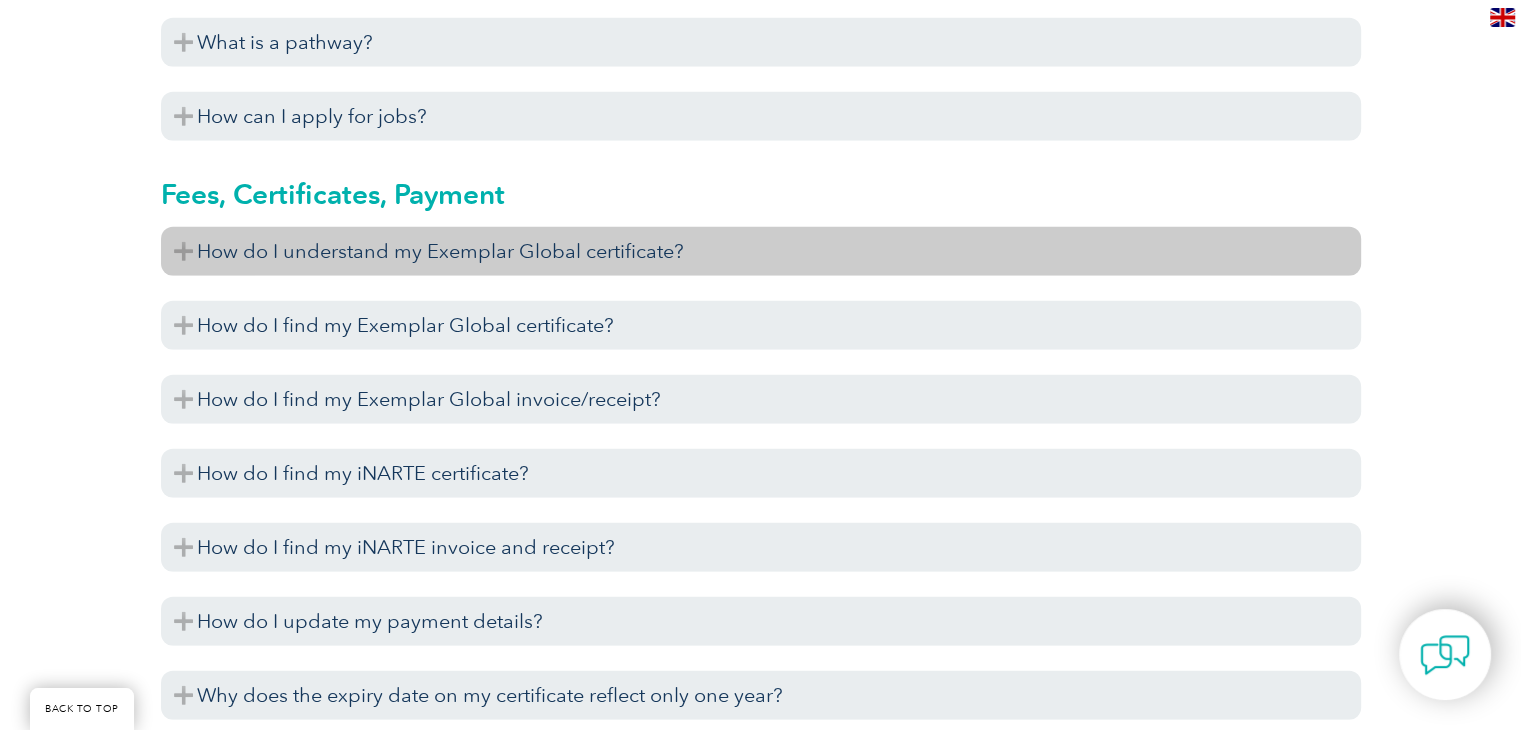 click on "How do I understand my Exemplar Global certificate?" at bounding box center [761, 251] 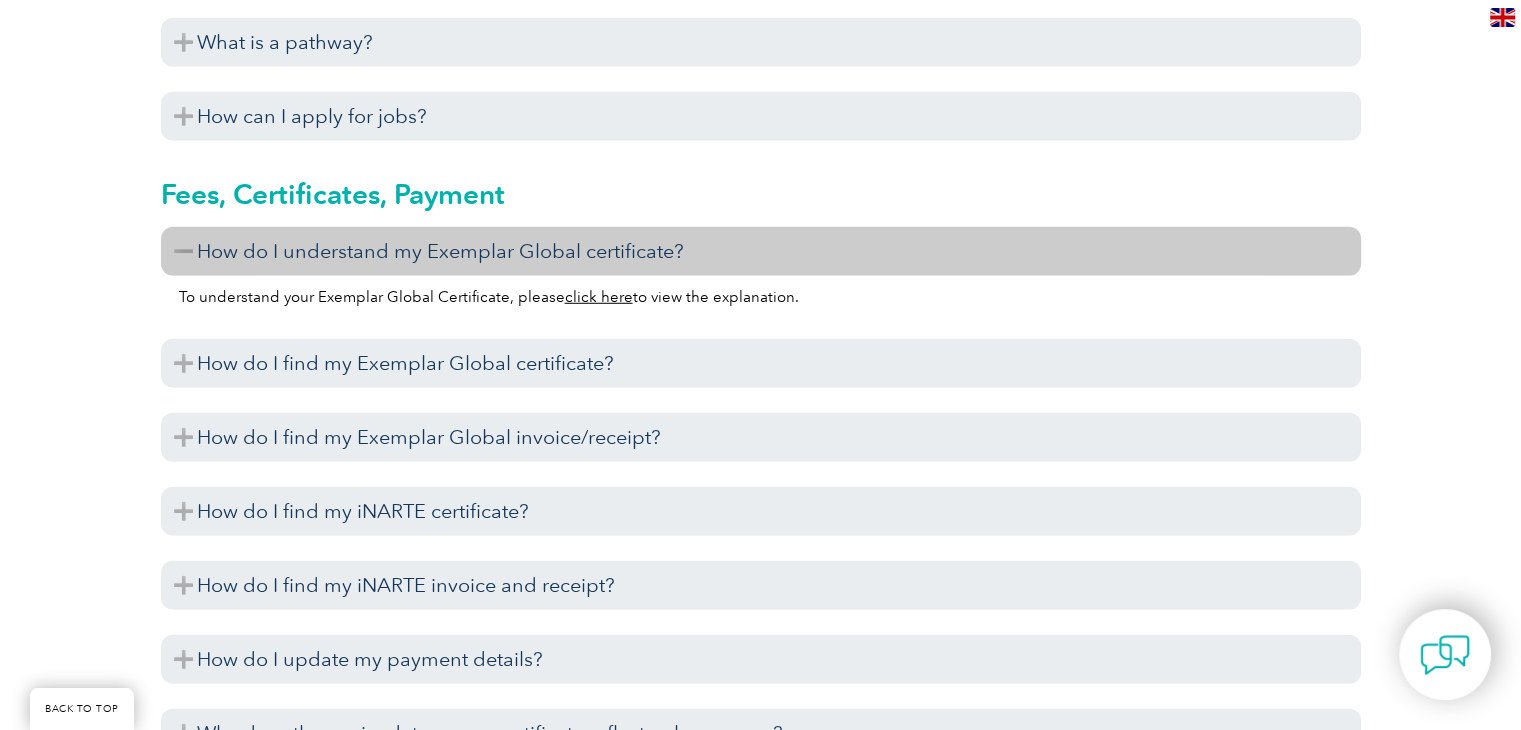 click on "How do I understand my Exemplar Global certificate?" at bounding box center (761, 251) 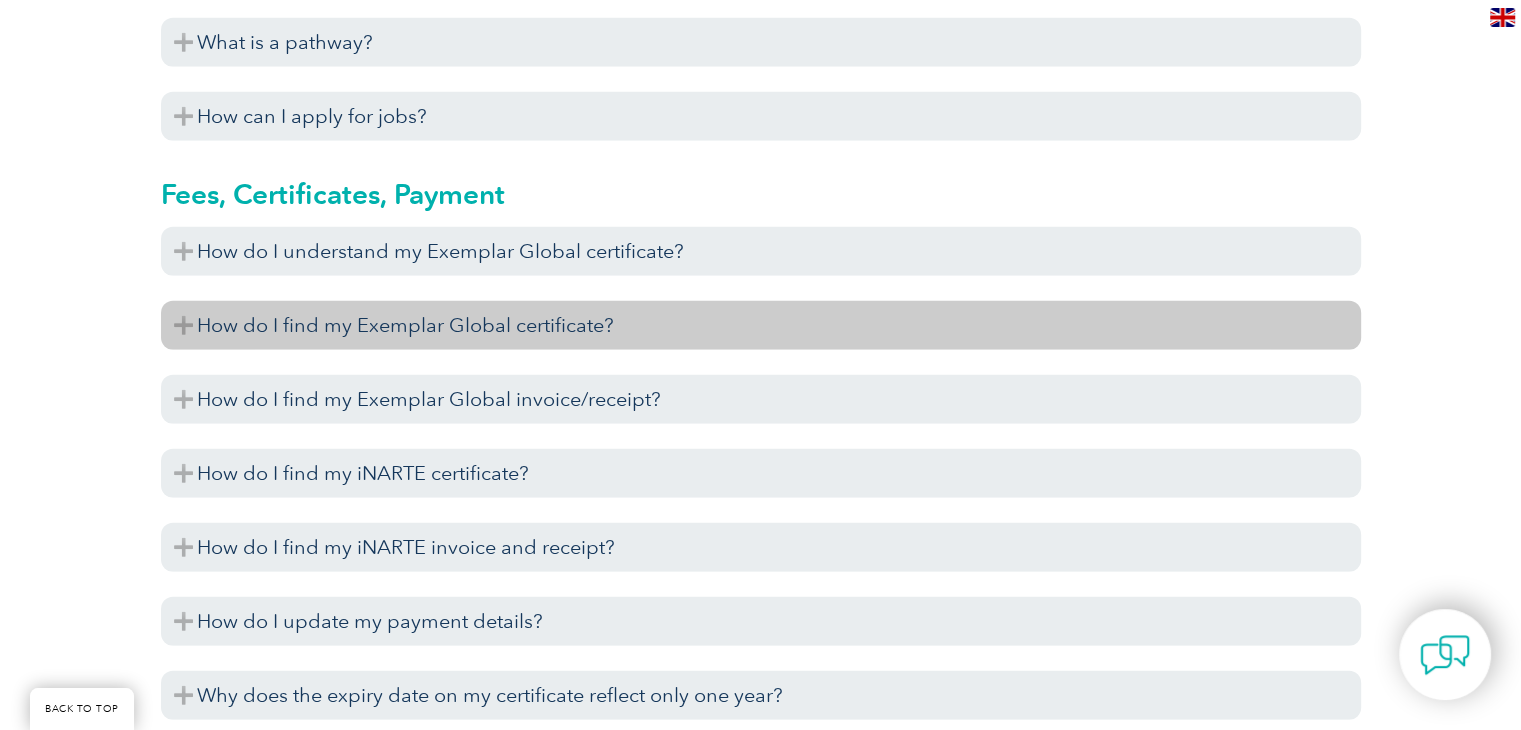 click on "How do I find my Exemplar Global certificate?" at bounding box center [761, 325] 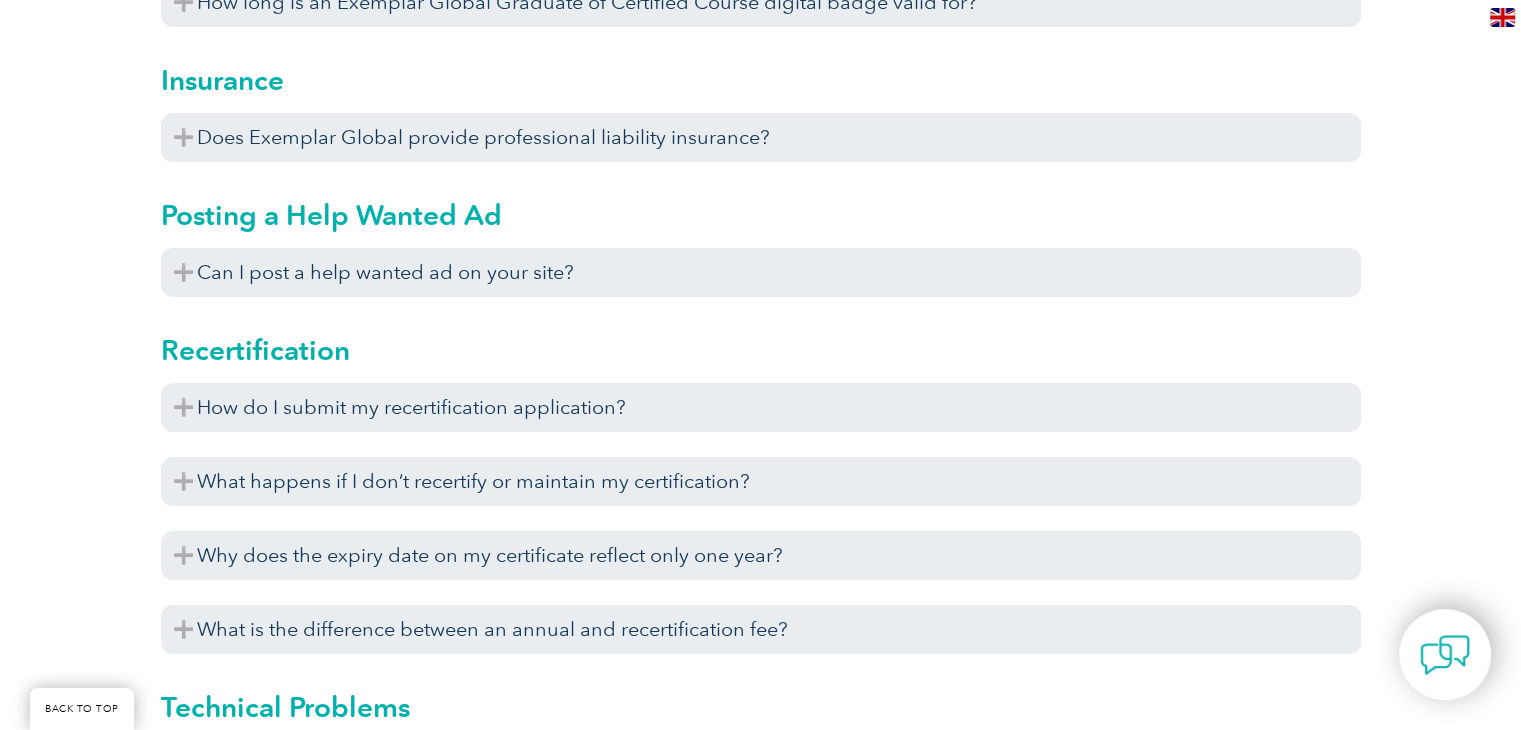 scroll, scrollTop: 6900, scrollLeft: 0, axis: vertical 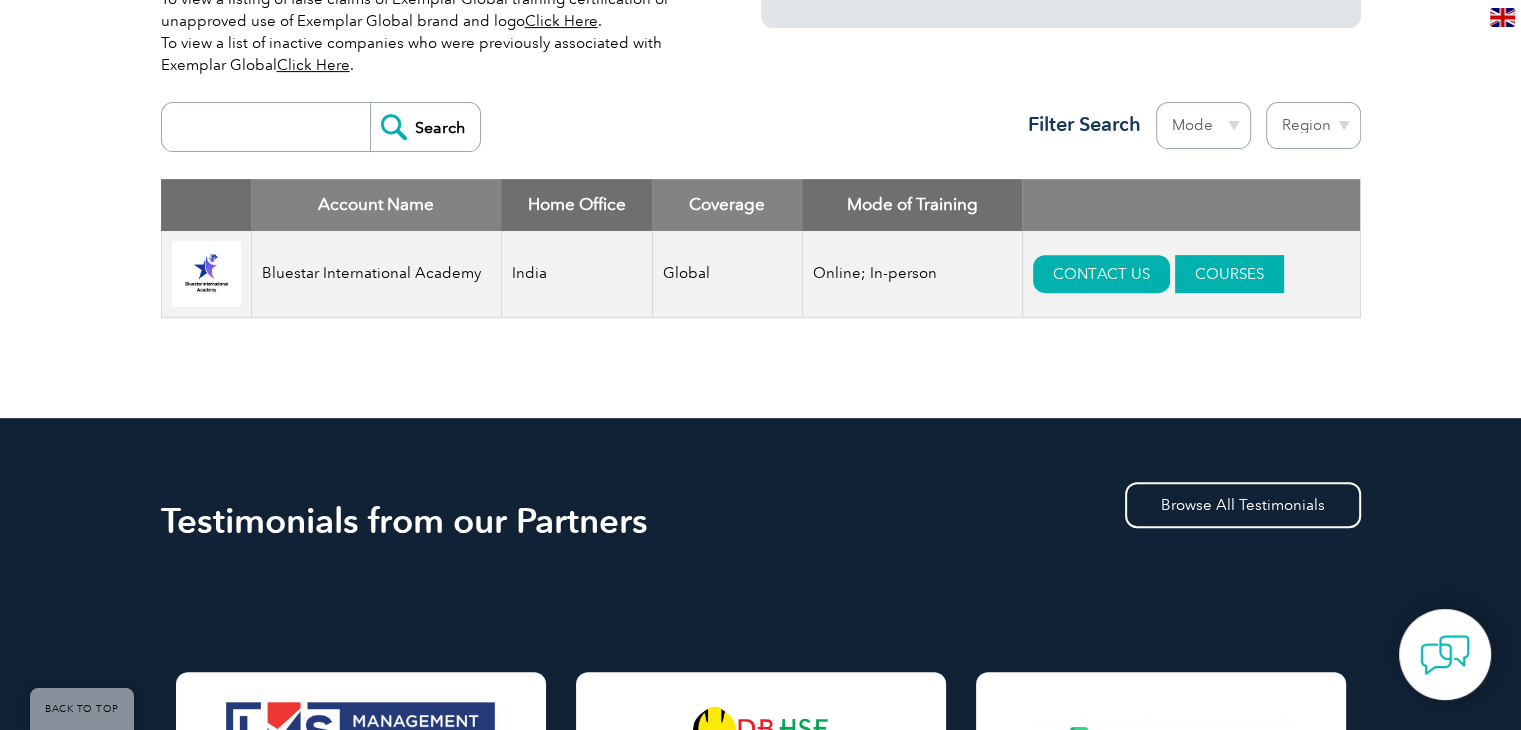 click on "COURSES" at bounding box center (1229, 274) 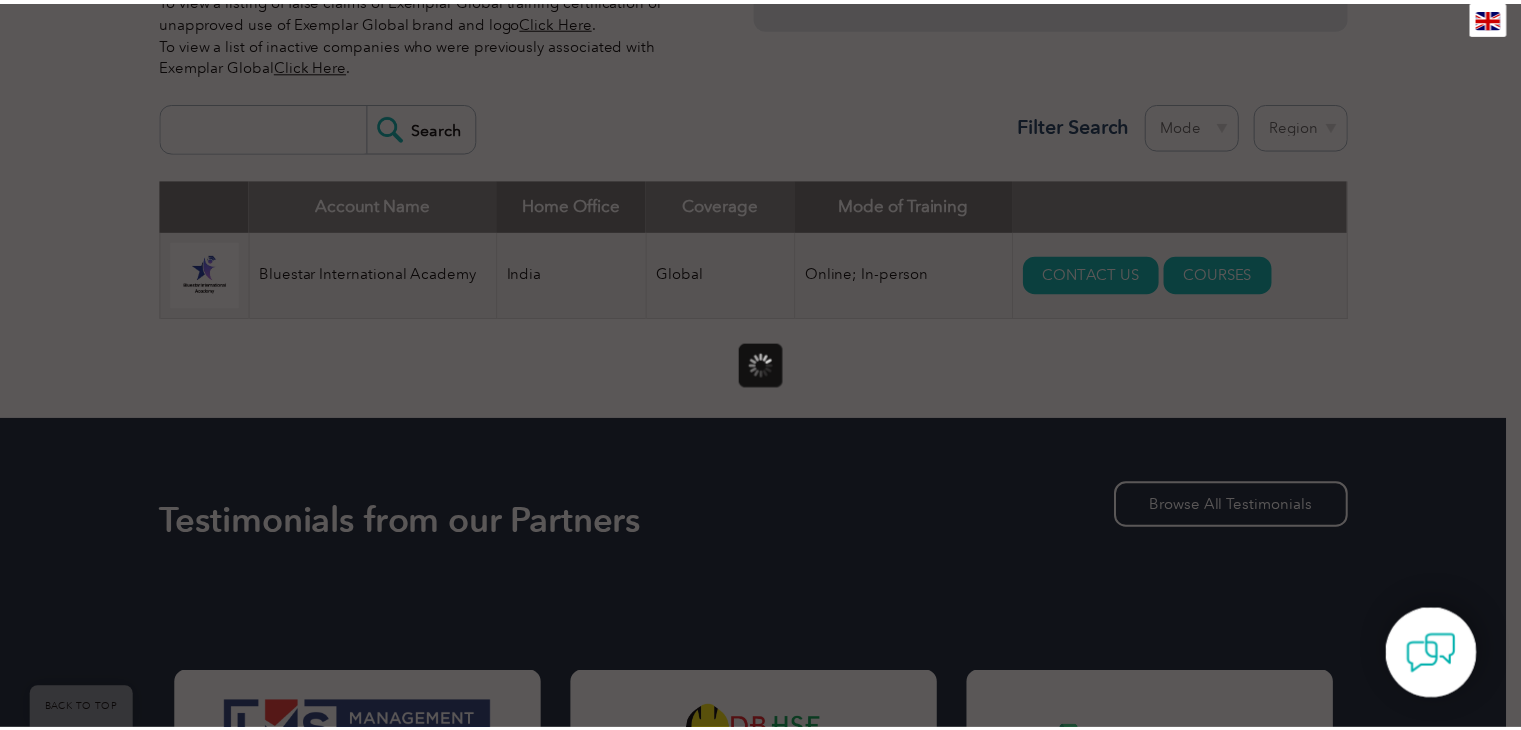 scroll, scrollTop: 0, scrollLeft: 0, axis: both 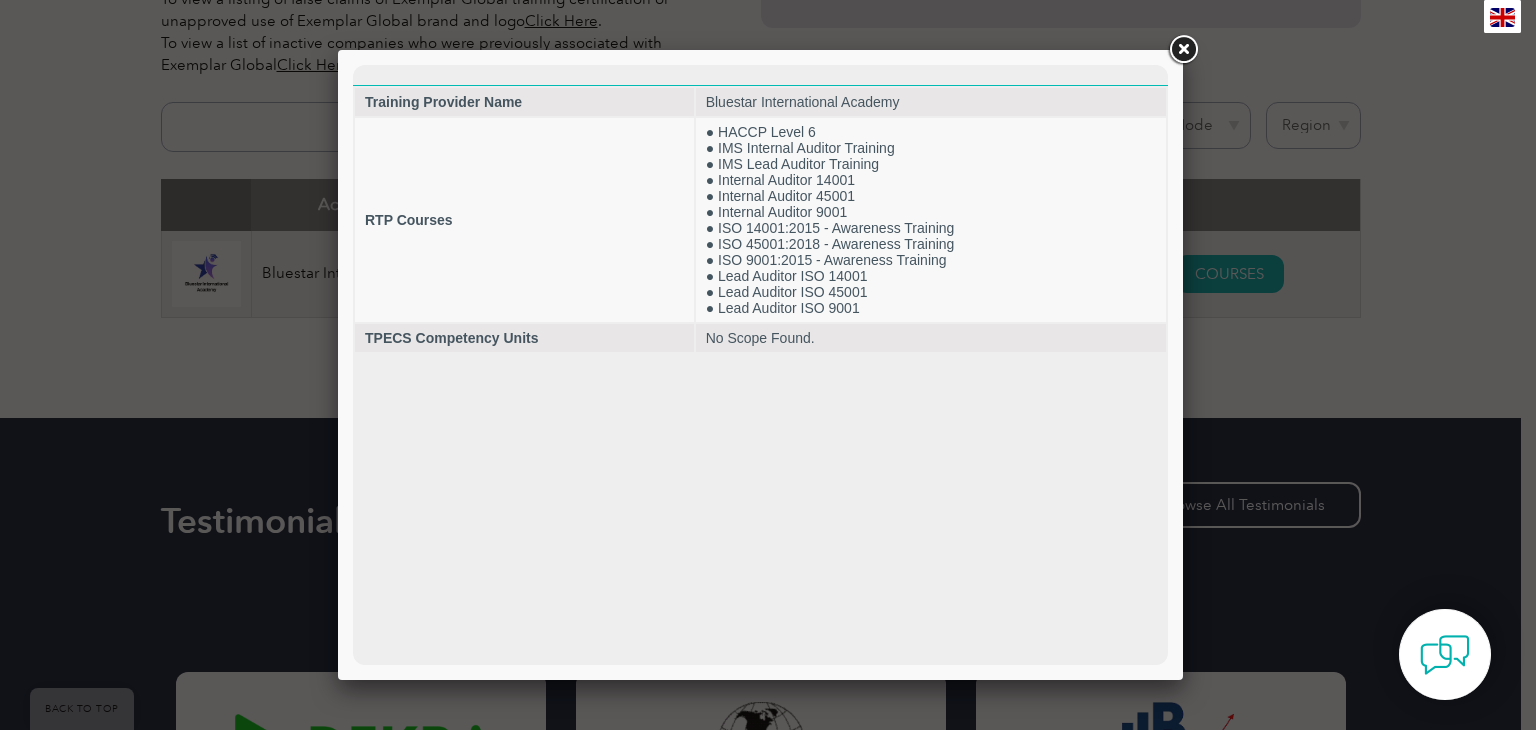 click at bounding box center [1183, 50] 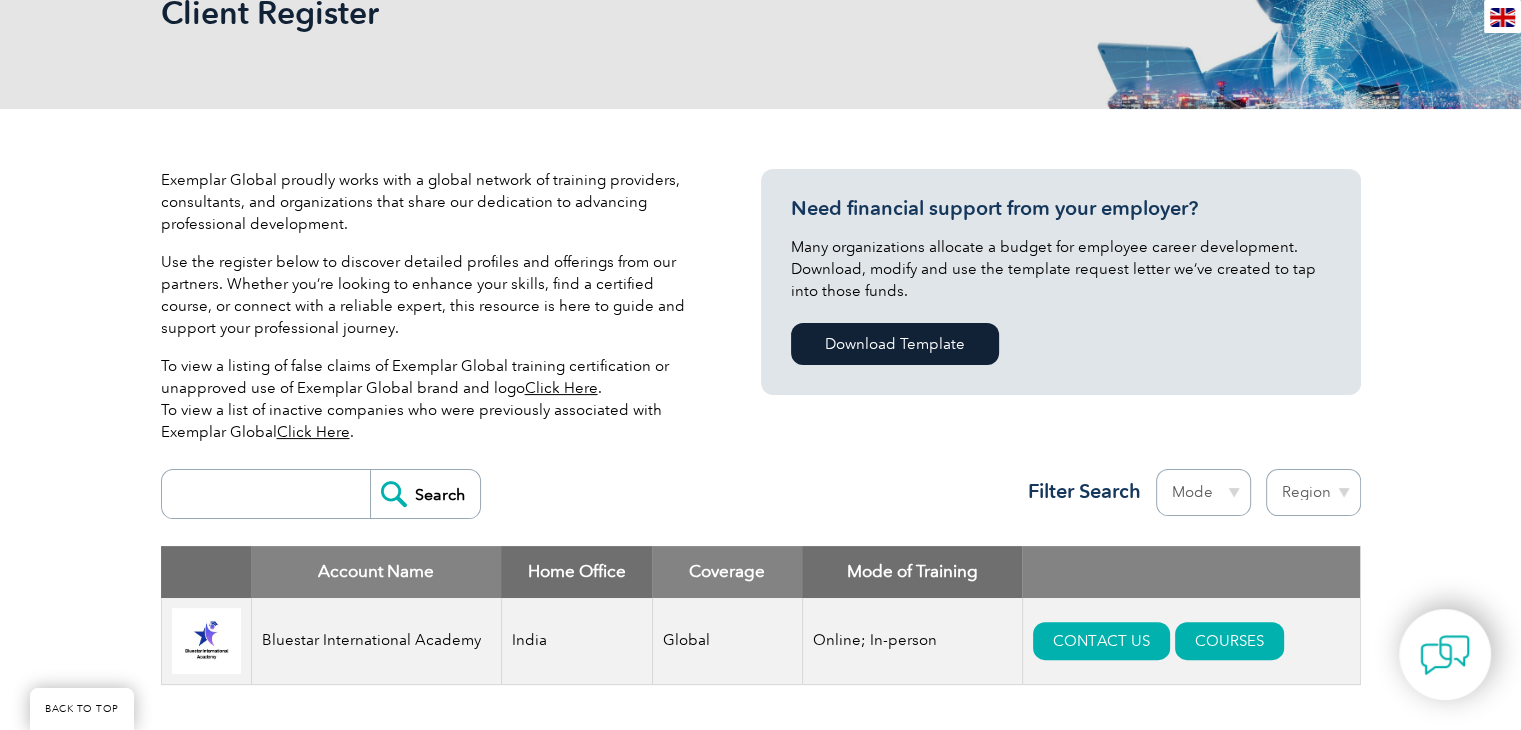 scroll, scrollTop: 300, scrollLeft: 0, axis: vertical 